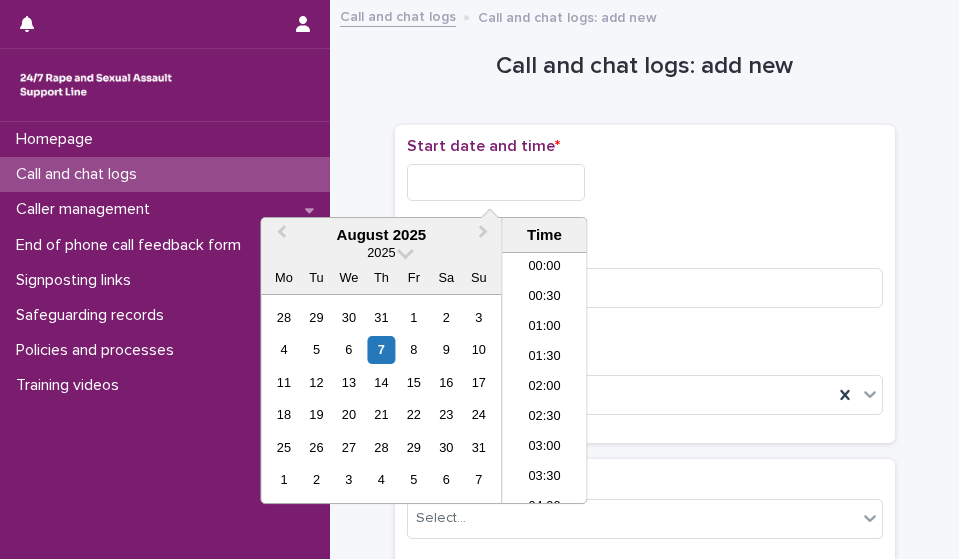 scroll, scrollTop: 0, scrollLeft: 0, axis: both 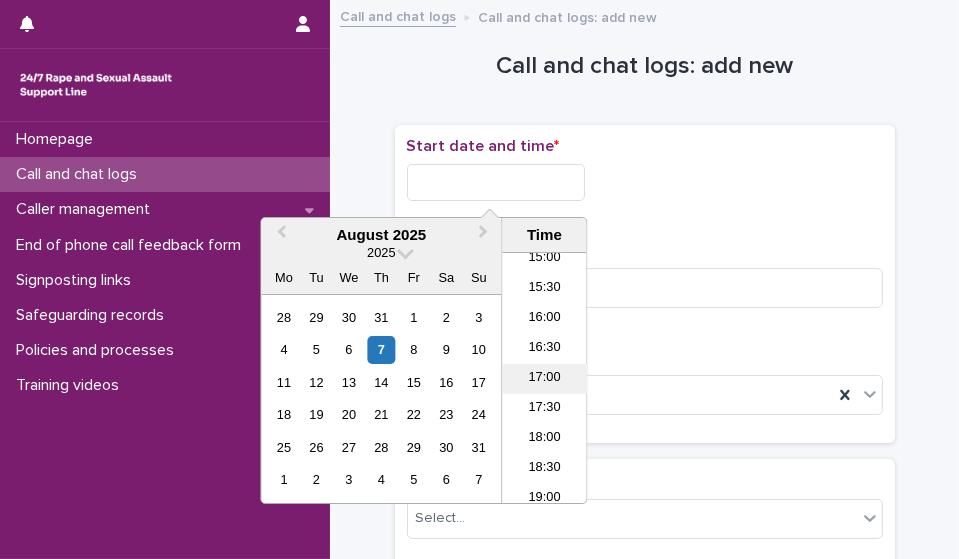 click on "17:00" at bounding box center (544, 379) 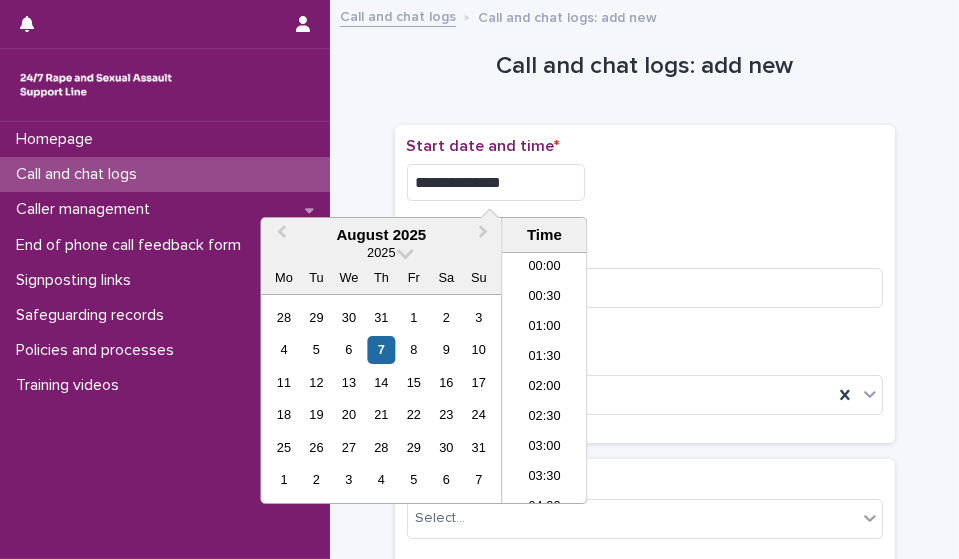 click on "**********" at bounding box center (496, 182) 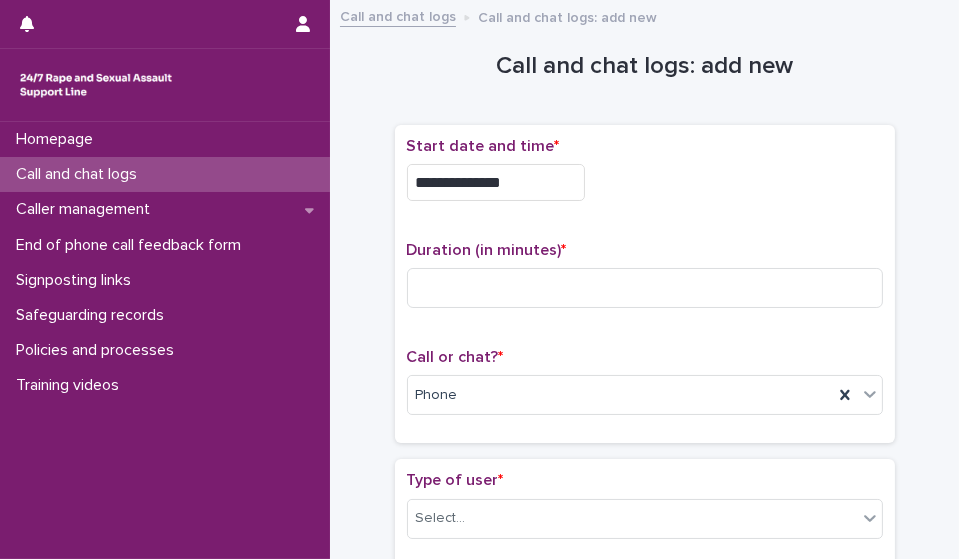 click on "**********" at bounding box center (645, 177) 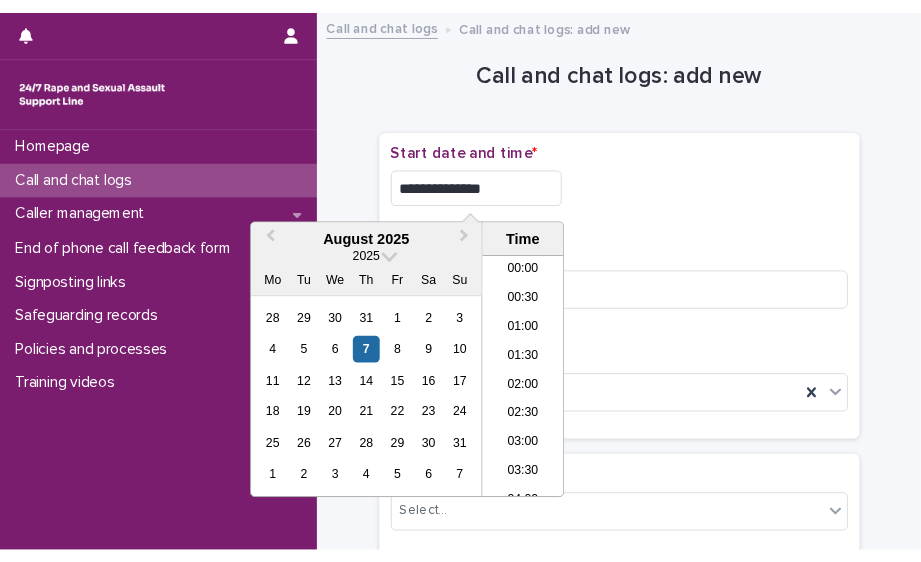 scroll, scrollTop: 909, scrollLeft: 0, axis: vertical 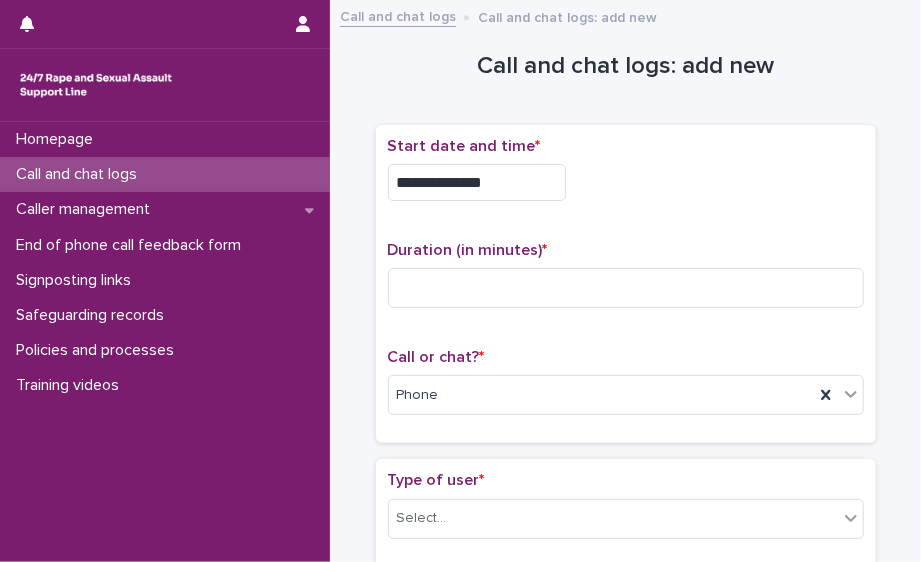 click on "**********" at bounding box center (626, 182) 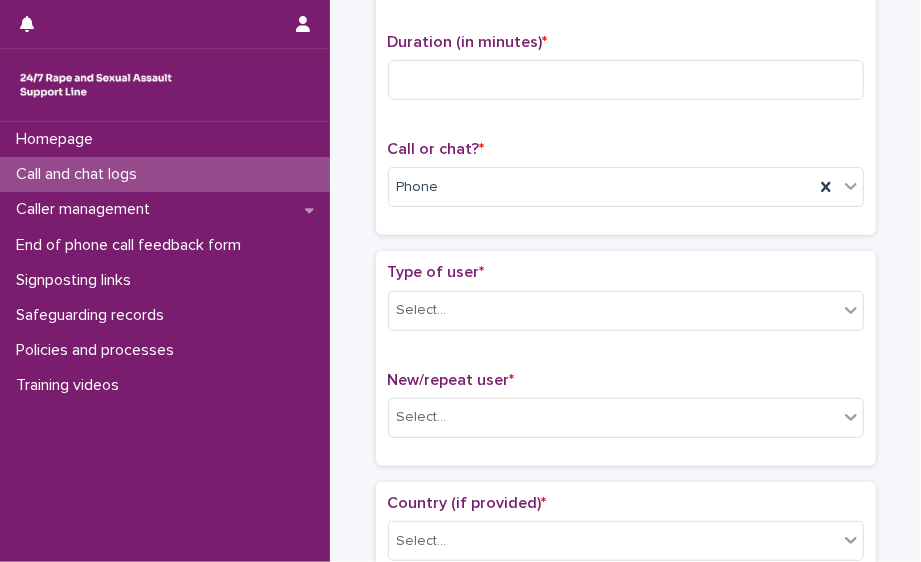 scroll, scrollTop: 210, scrollLeft: 0, axis: vertical 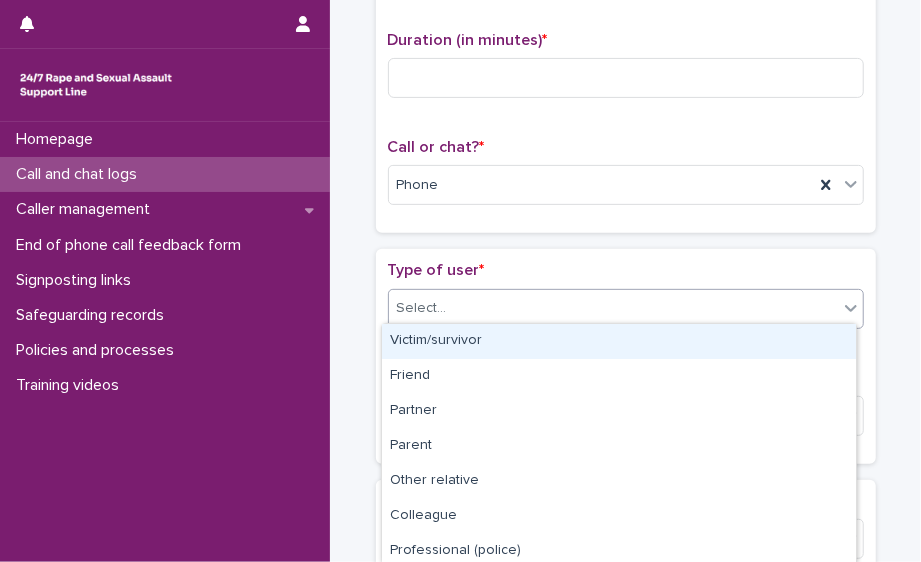click on "Select..." at bounding box center [613, 308] 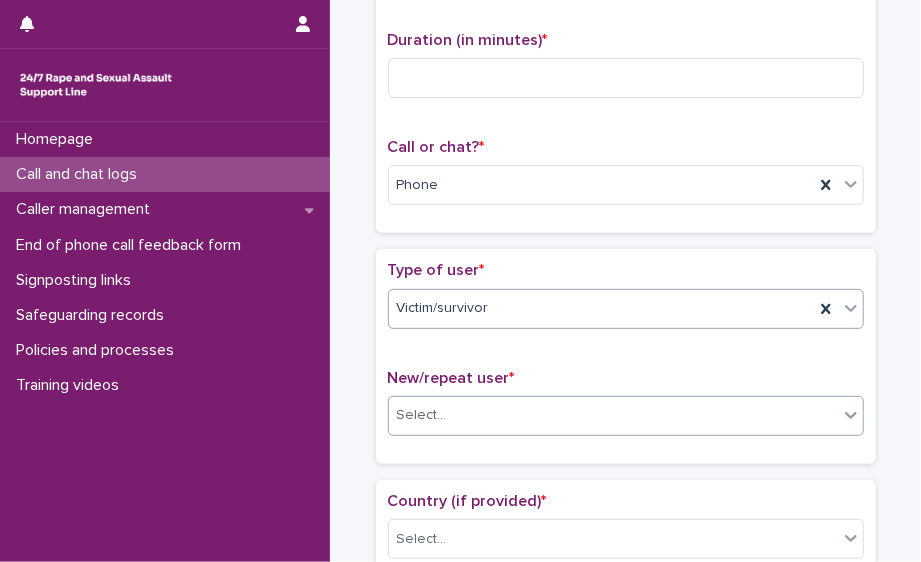click on "Select..." at bounding box center [613, 415] 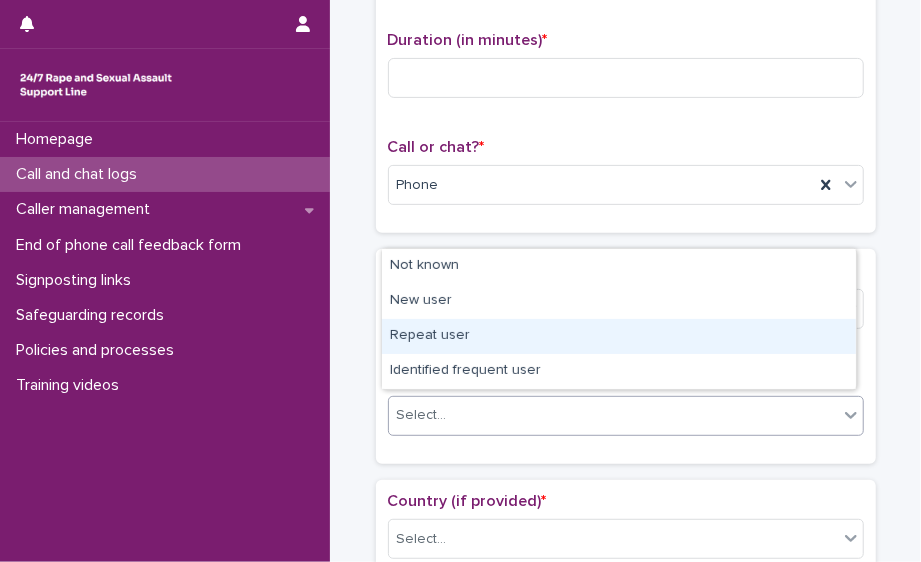 click on "Repeat user" at bounding box center (619, 336) 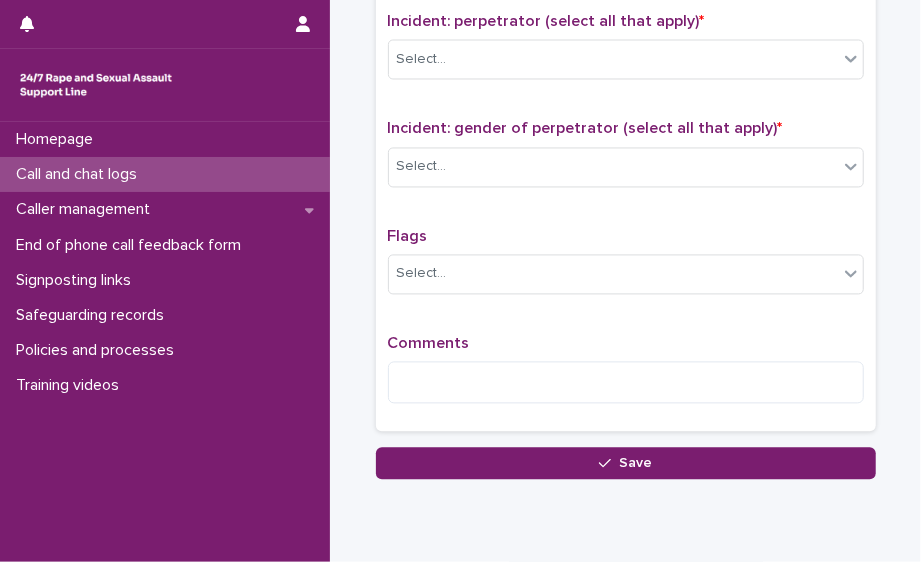 scroll, scrollTop: 1638, scrollLeft: 0, axis: vertical 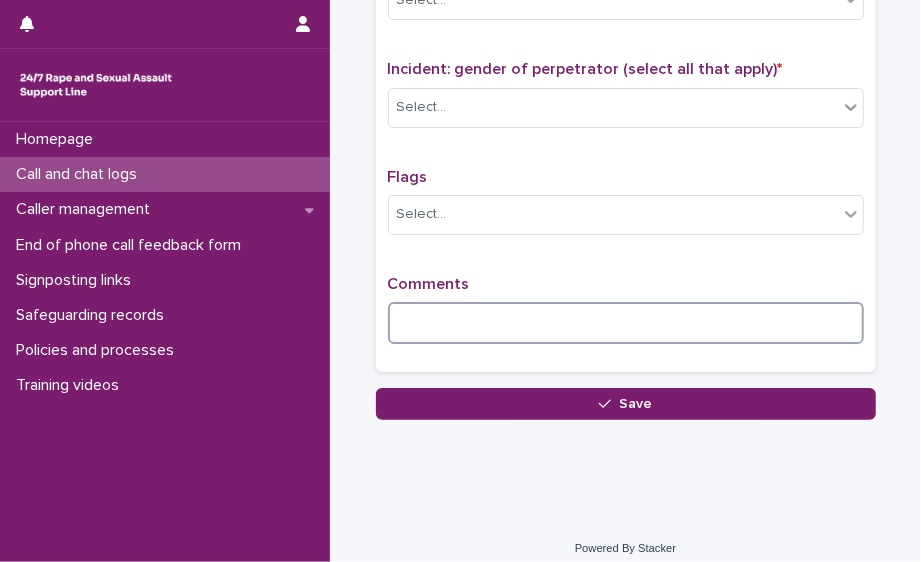 click at bounding box center (626, 323) 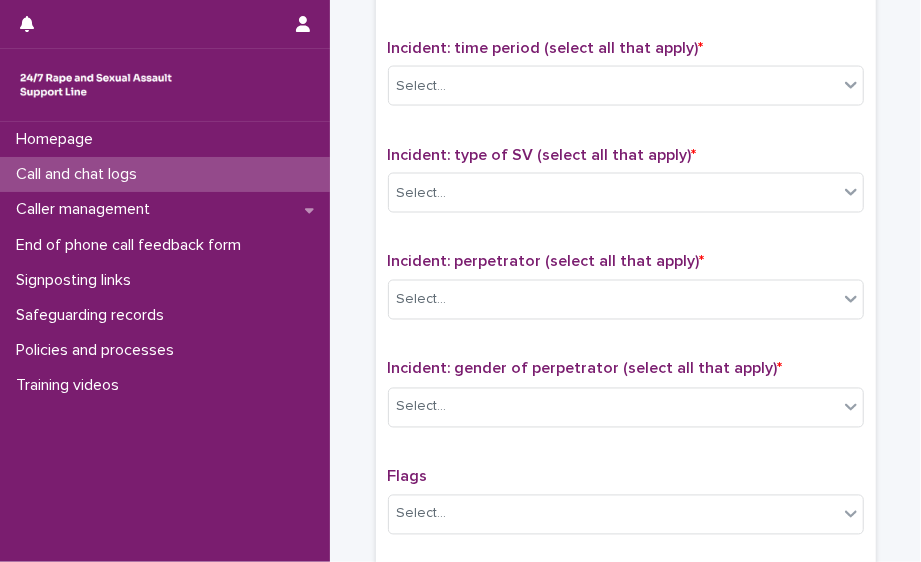 scroll, scrollTop: 1330, scrollLeft: 0, axis: vertical 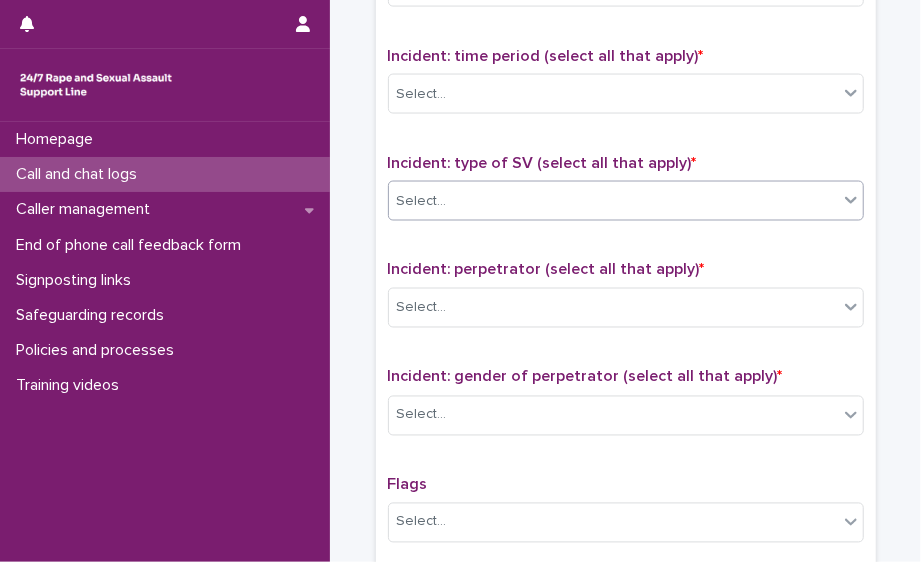 click on "Select..." at bounding box center (613, 201) 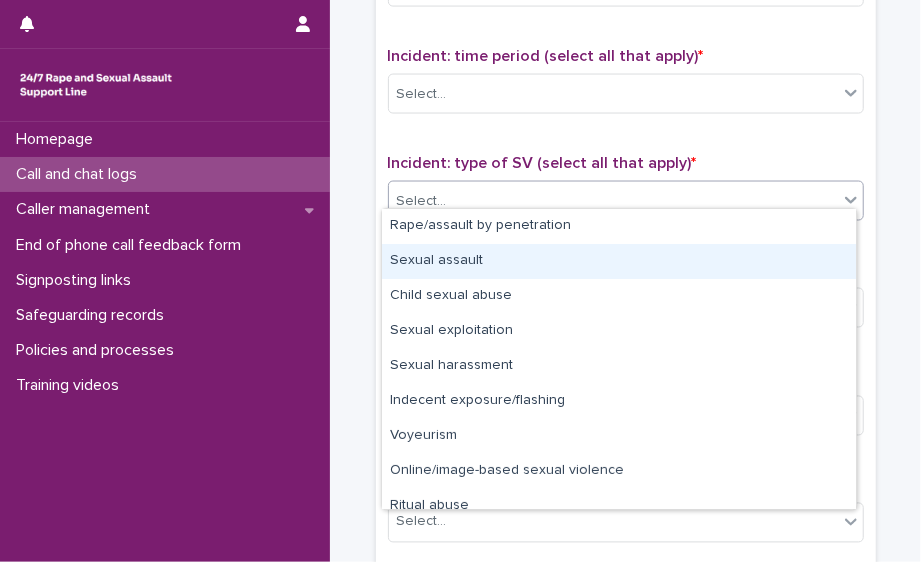 click on "Sexual assault" at bounding box center (619, 261) 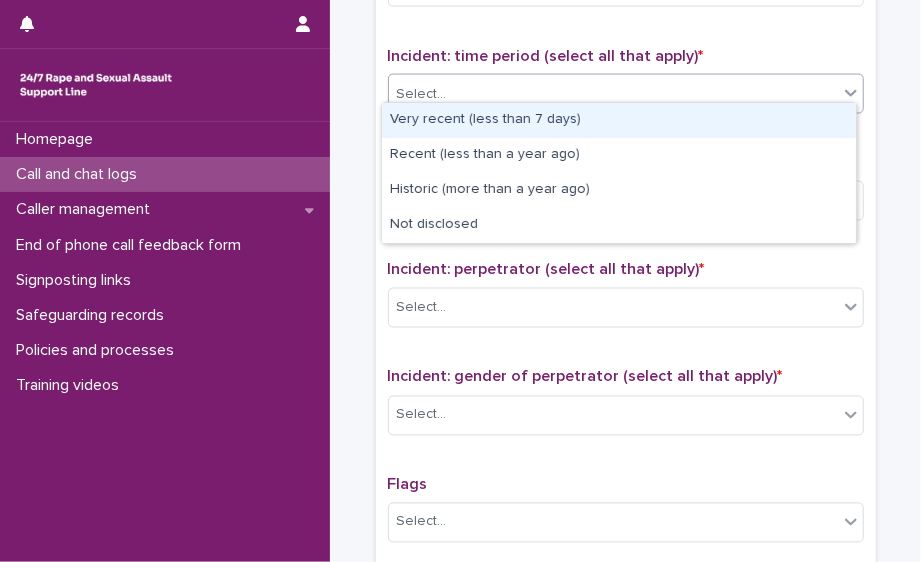 click on "Select..." at bounding box center [613, 94] 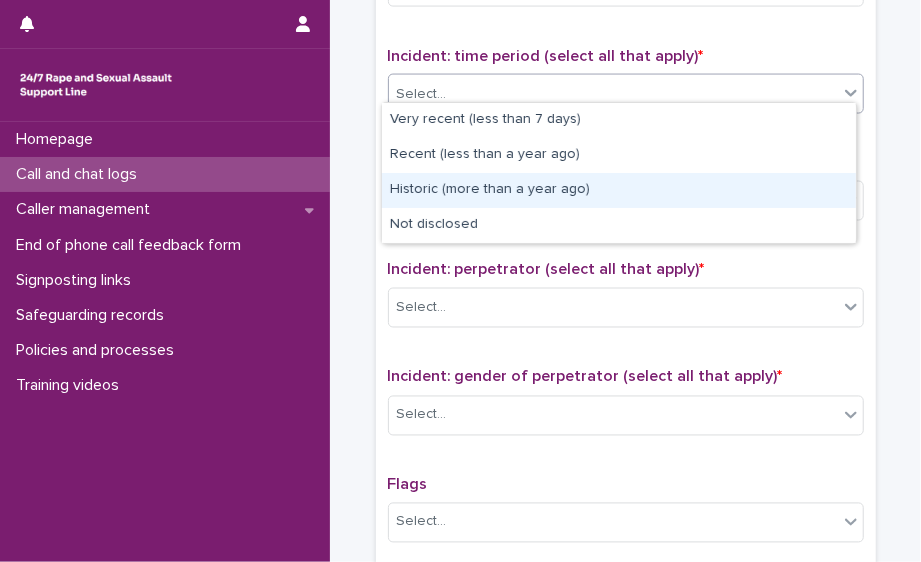 click on "Historic (more than a year ago)" at bounding box center [619, 190] 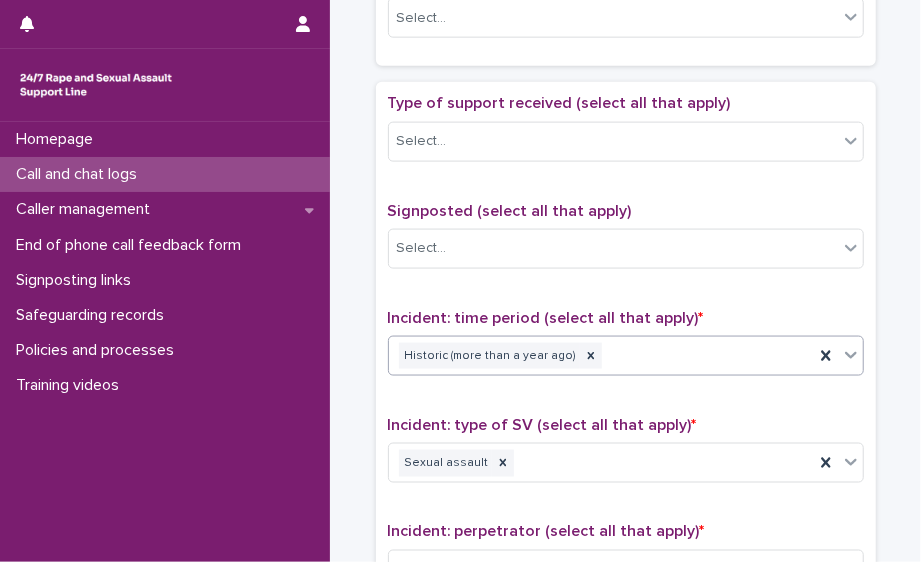 scroll, scrollTop: 1045, scrollLeft: 0, axis: vertical 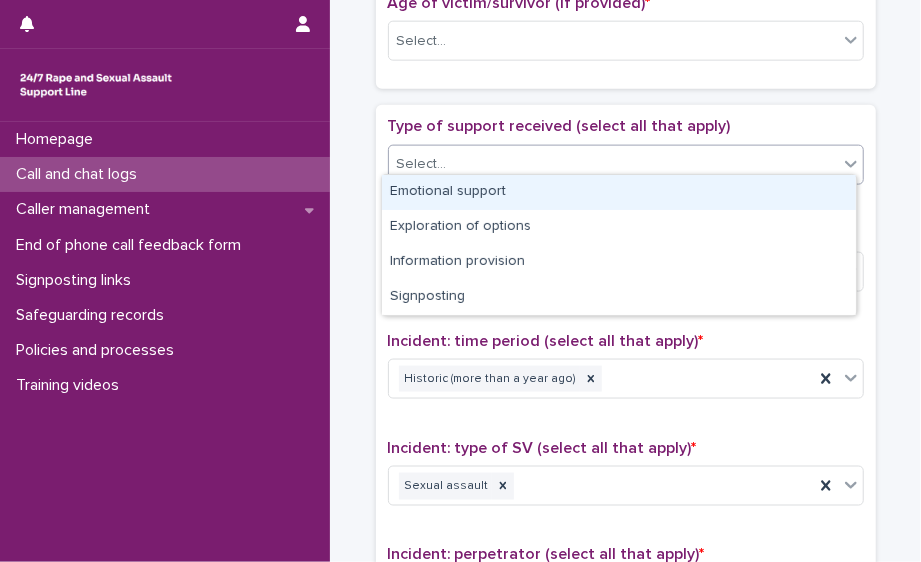 click on "Select..." at bounding box center [613, 164] 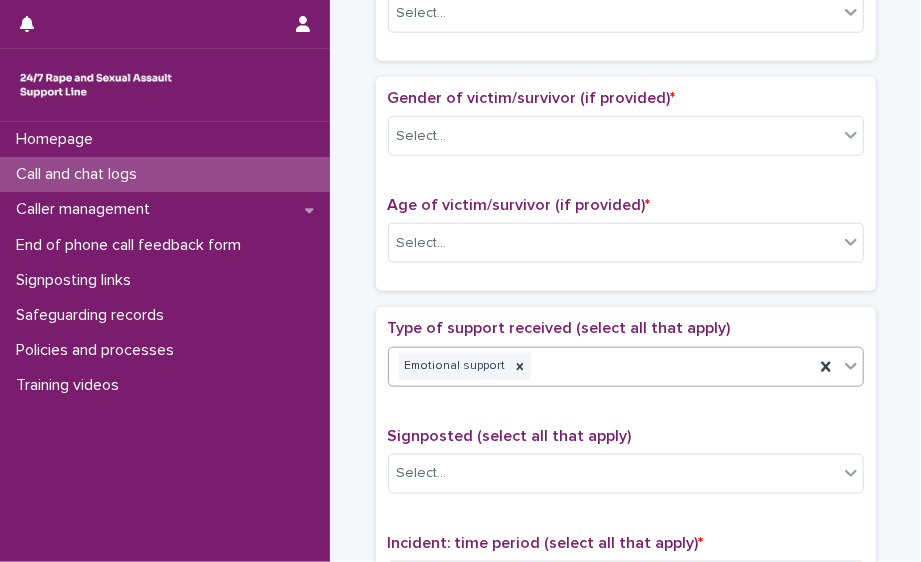 scroll, scrollTop: 835, scrollLeft: 0, axis: vertical 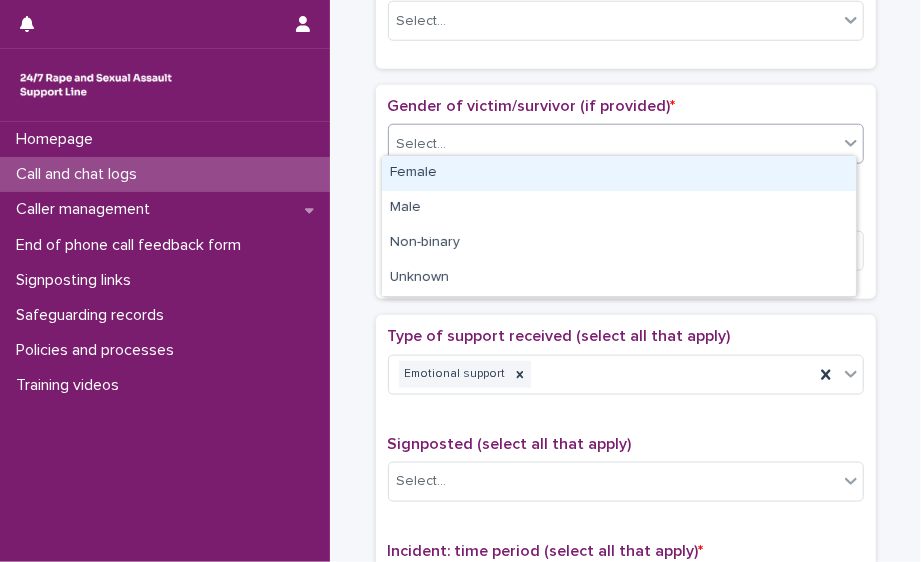 click at bounding box center [851, 143] 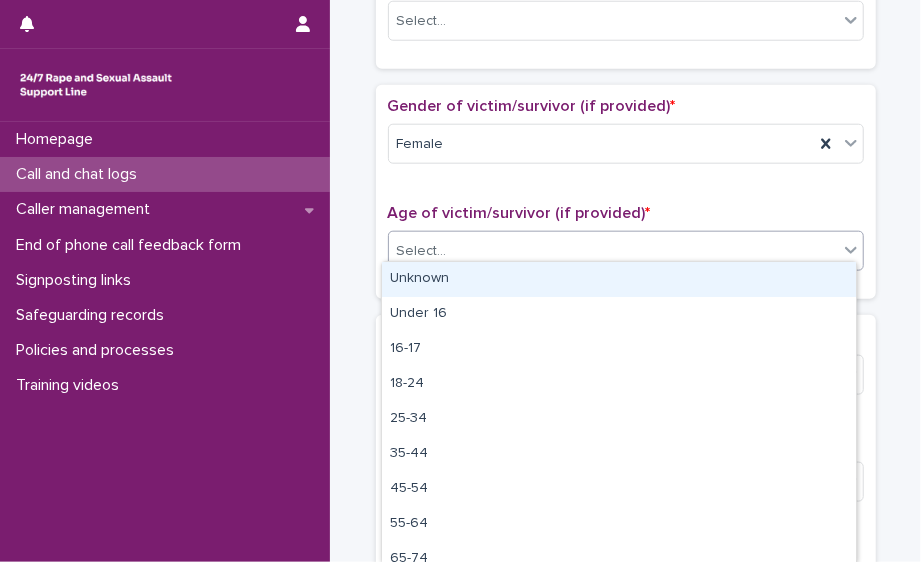 click on "Select..." at bounding box center (613, 251) 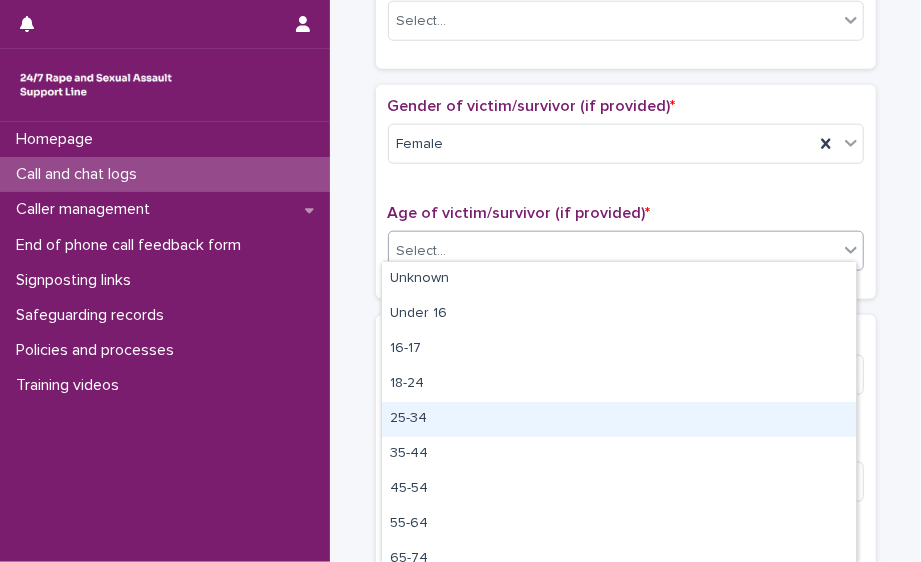 click on "25-34" at bounding box center (619, 419) 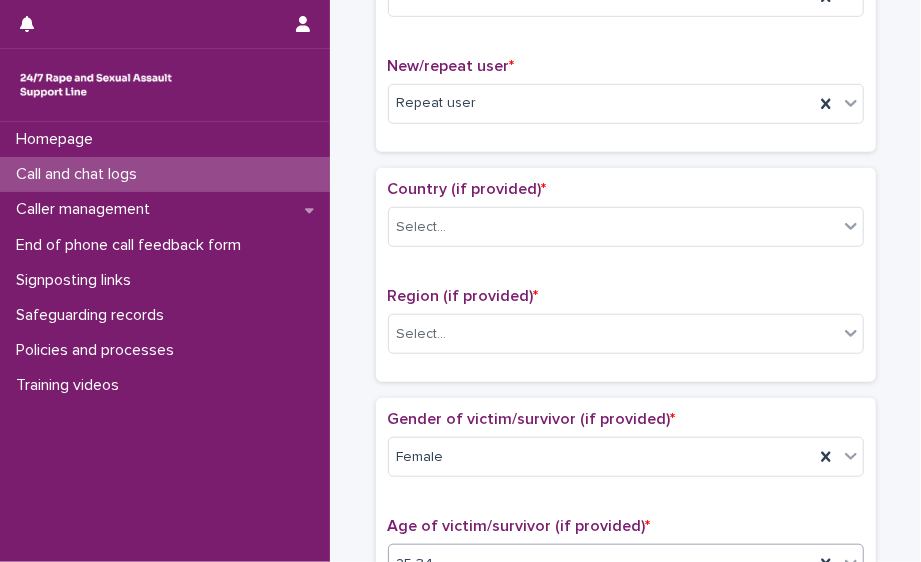scroll, scrollTop: 494, scrollLeft: 0, axis: vertical 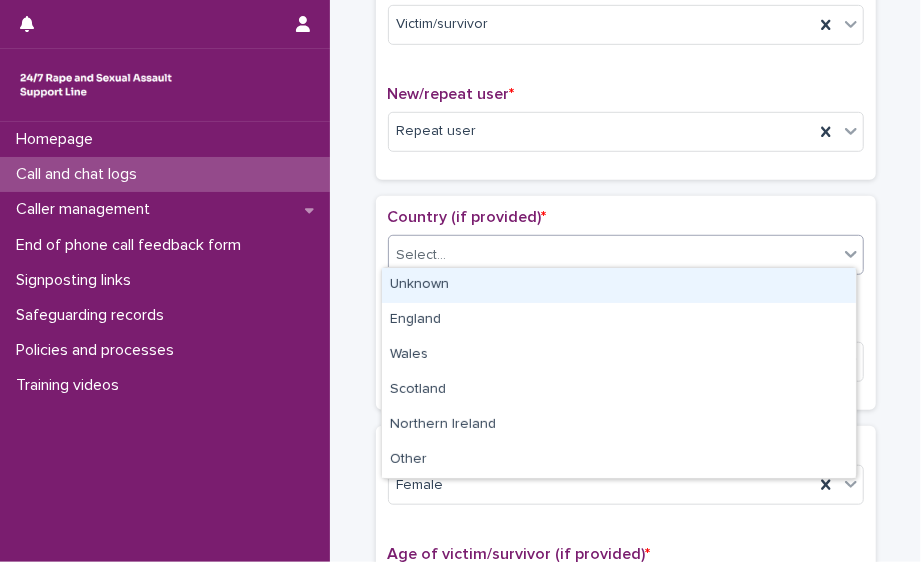 click on "Select..." at bounding box center [613, 255] 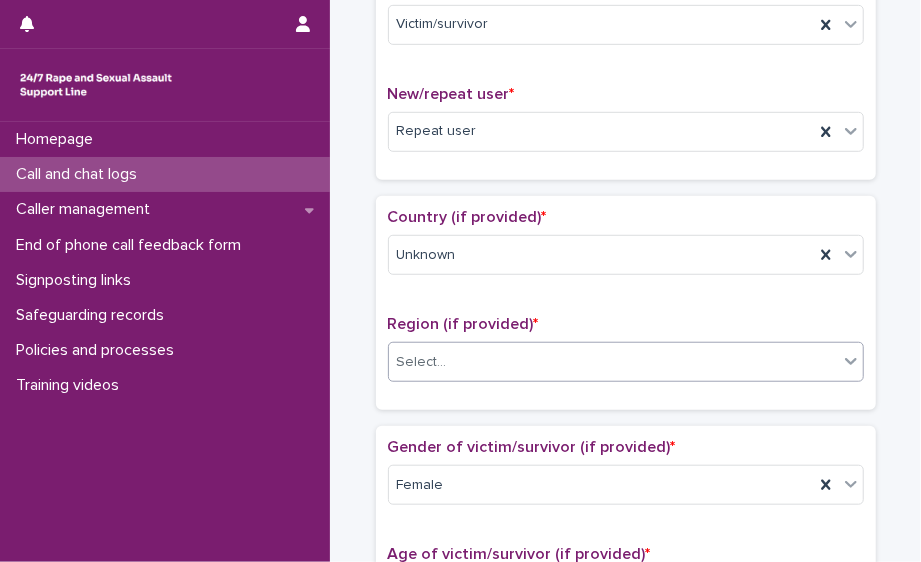 click on "Region (if provided) * Select..." at bounding box center [626, 356] 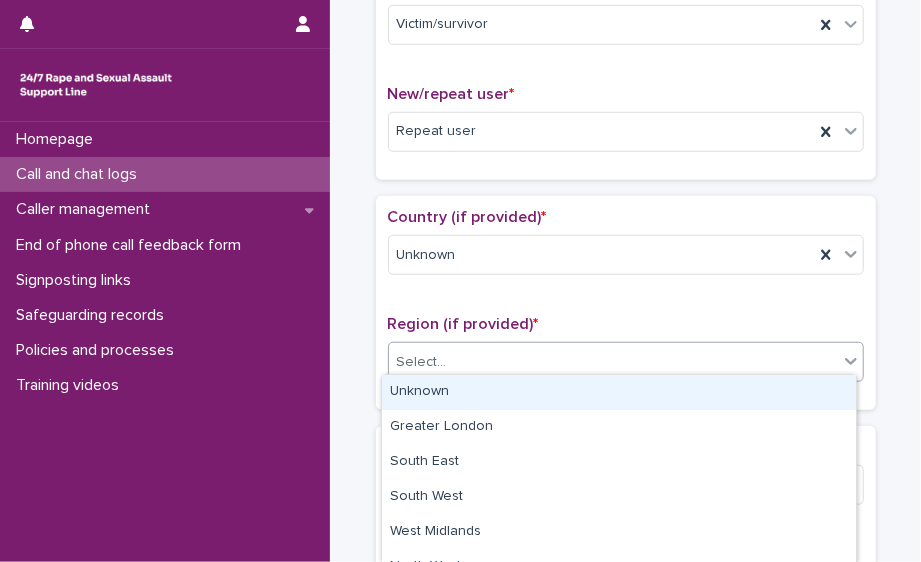 drag, startPoint x: 689, startPoint y: 367, endPoint x: 668, endPoint y: 391, distance: 31.890438 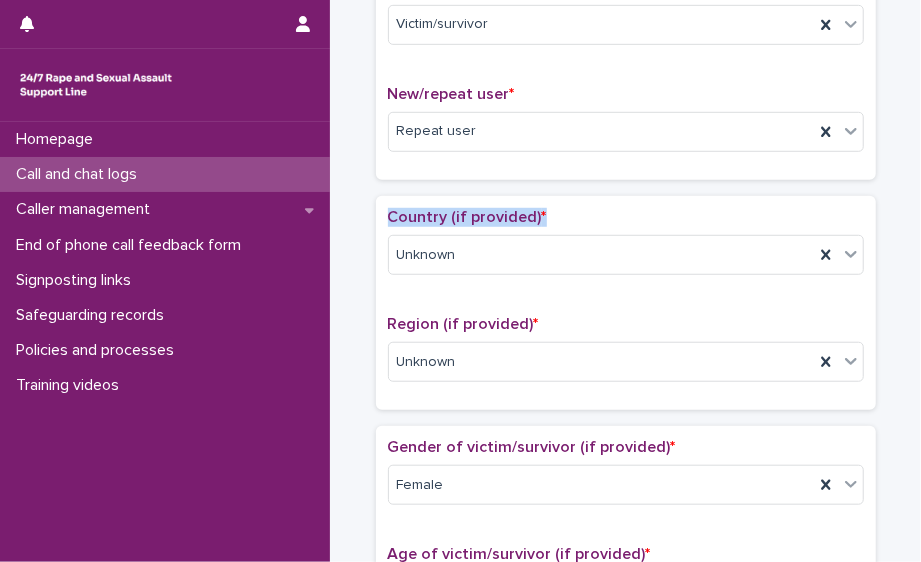 drag, startPoint x: 906, startPoint y: 214, endPoint x: 923, endPoint y: 155, distance: 61.400326 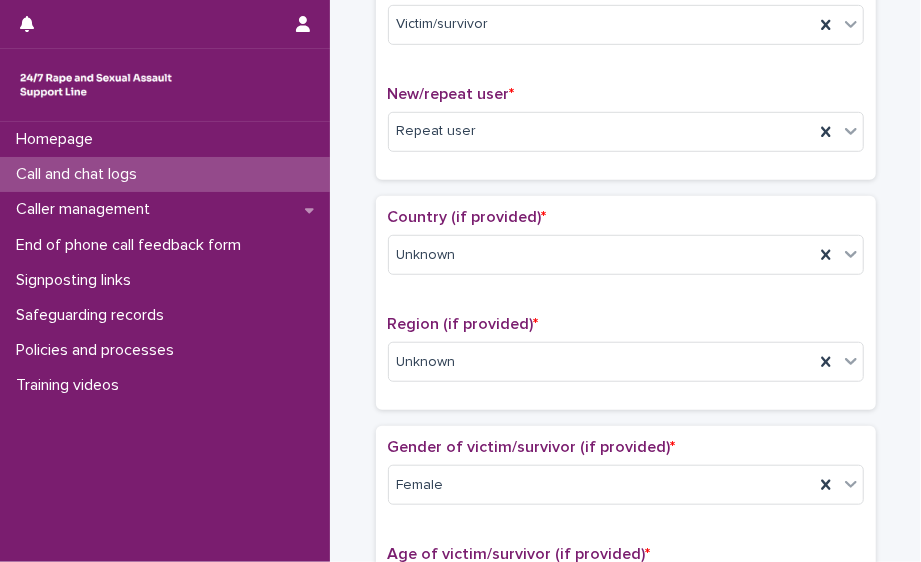 drag, startPoint x: 923, startPoint y: 155, endPoint x: 887, endPoint y: 174, distance: 40.706264 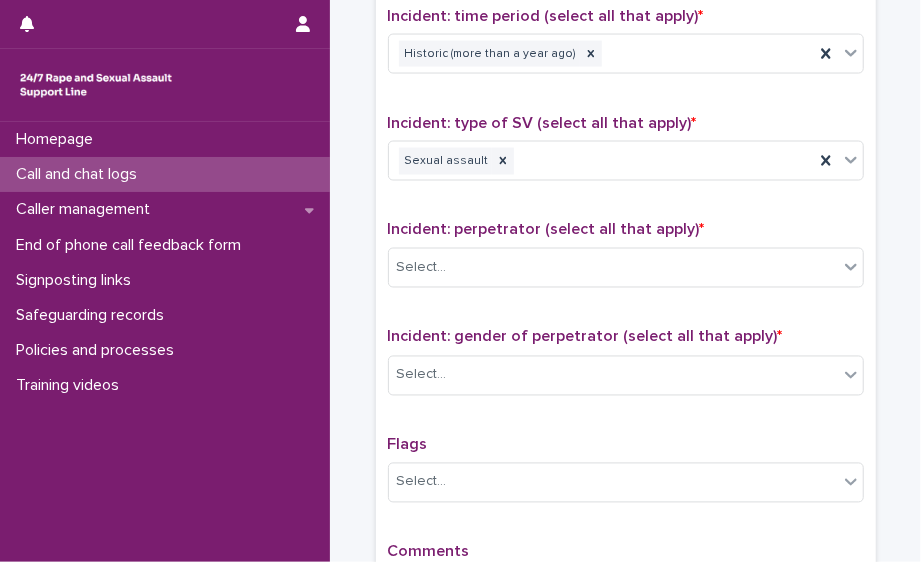 scroll, scrollTop: 1358, scrollLeft: 0, axis: vertical 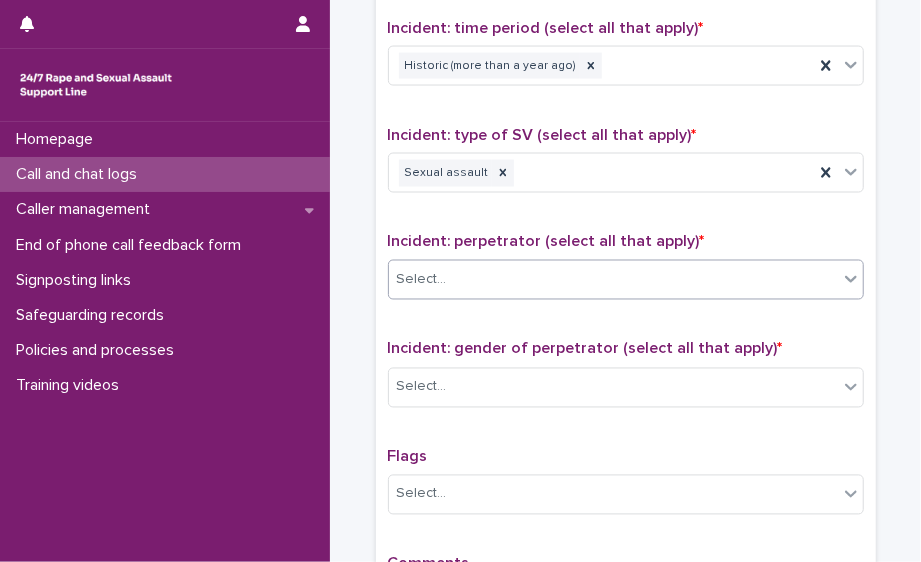 click on "Select..." at bounding box center [613, 280] 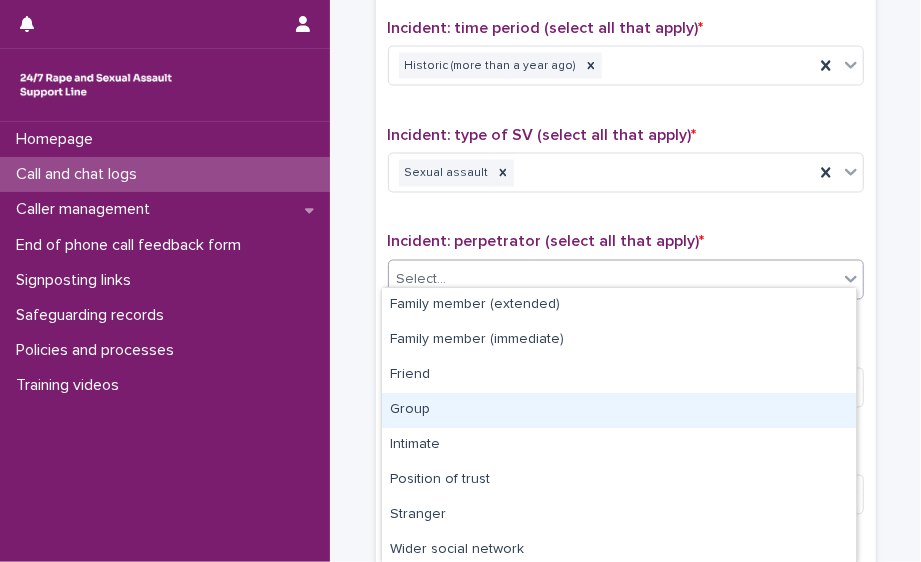 scroll, scrollTop: 109, scrollLeft: 0, axis: vertical 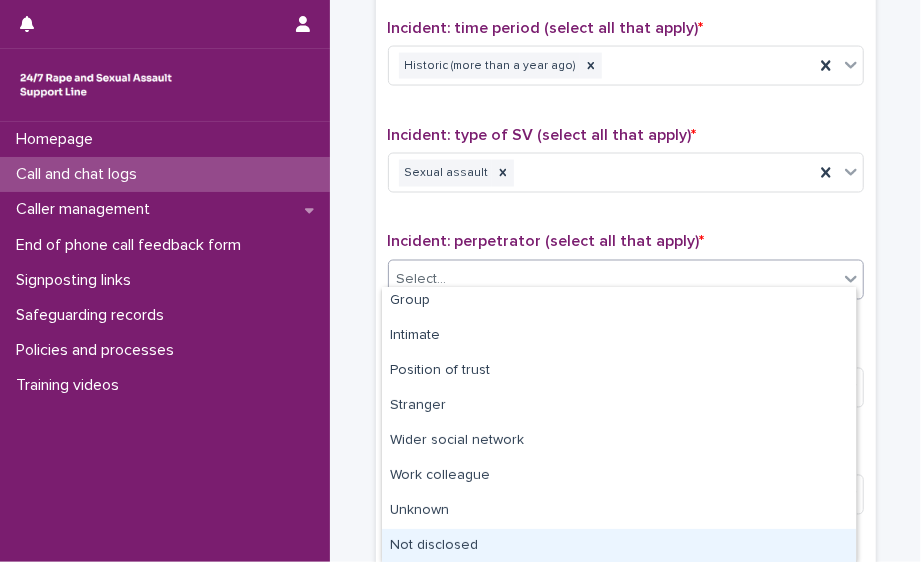 click on "Not disclosed" at bounding box center [619, 546] 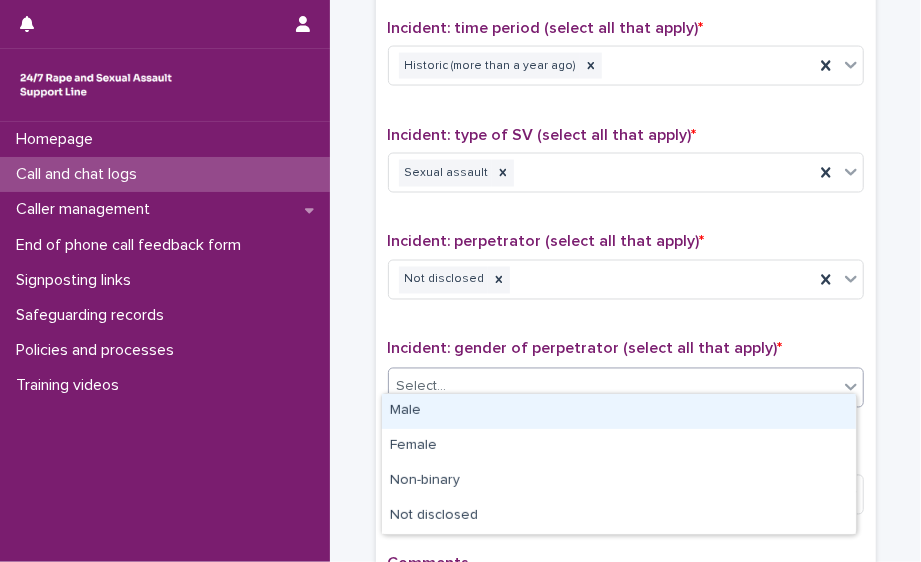 click on "Select..." at bounding box center (626, 388) 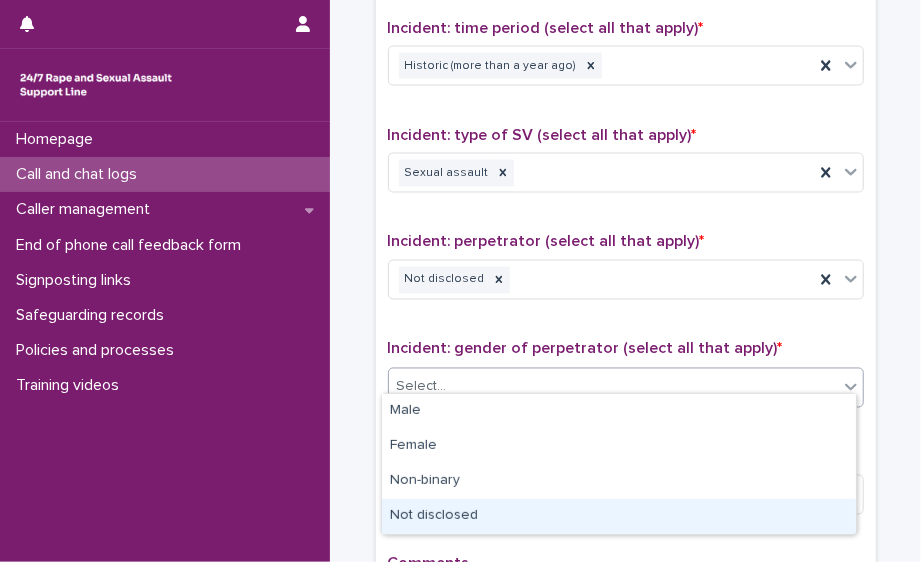 click on "Not disclosed" at bounding box center (619, 516) 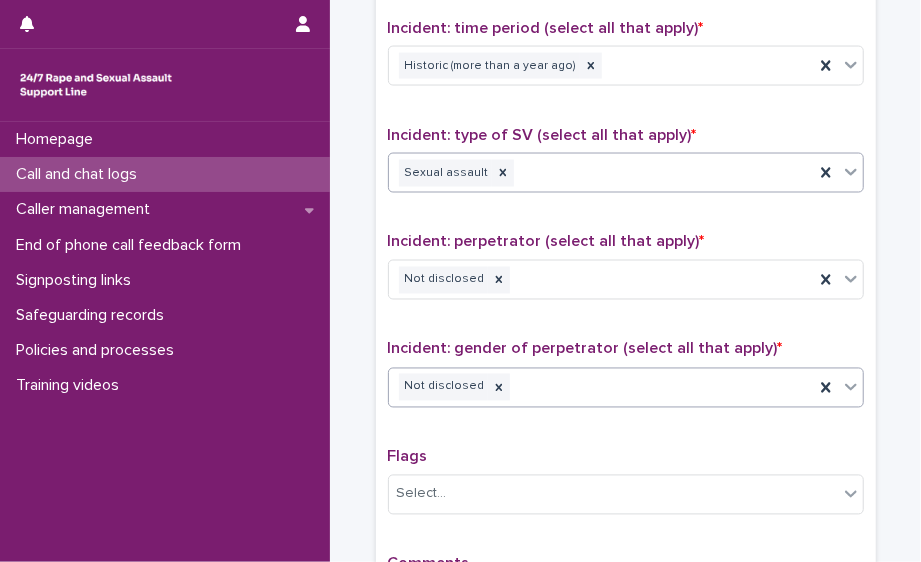 click on "Sexual assault" at bounding box center (601, 173) 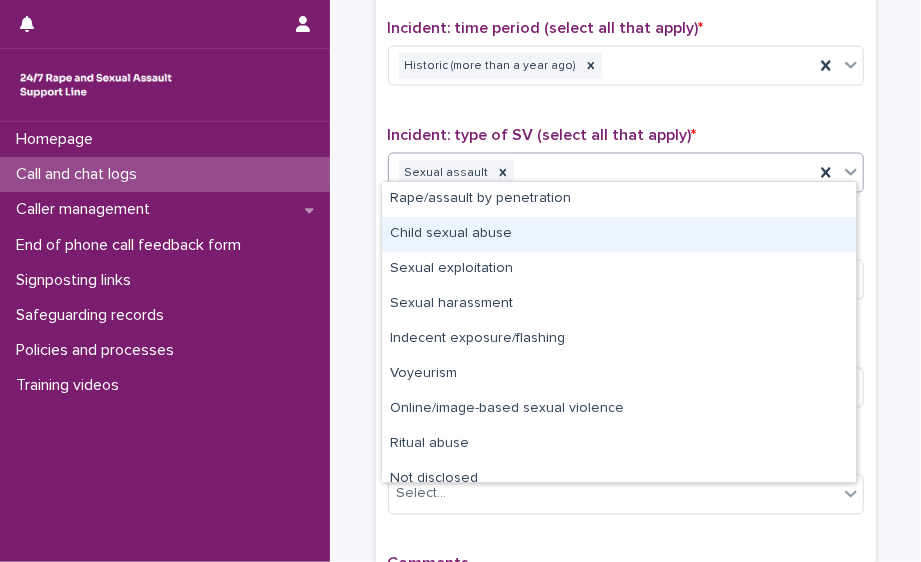 click on "Child sexual abuse" at bounding box center [619, 234] 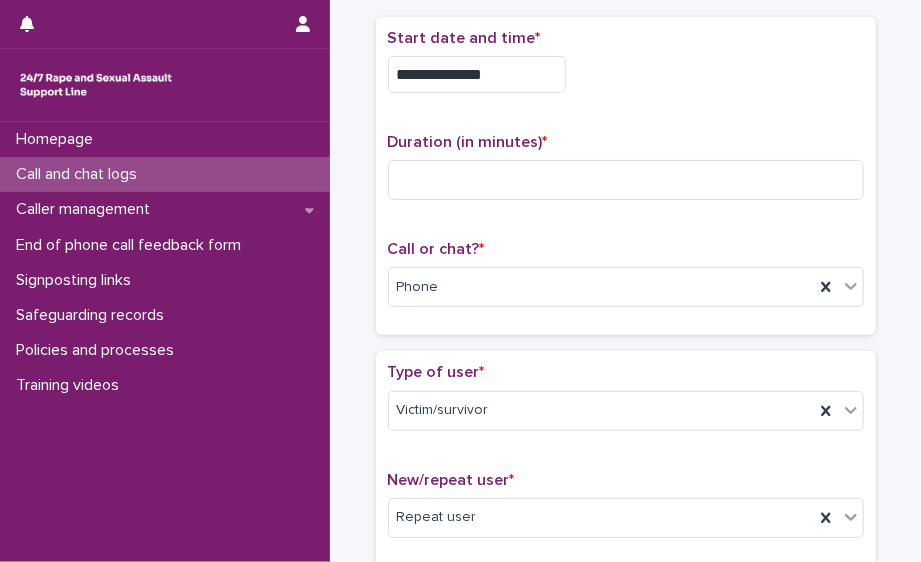 scroll, scrollTop: 106, scrollLeft: 0, axis: vertical 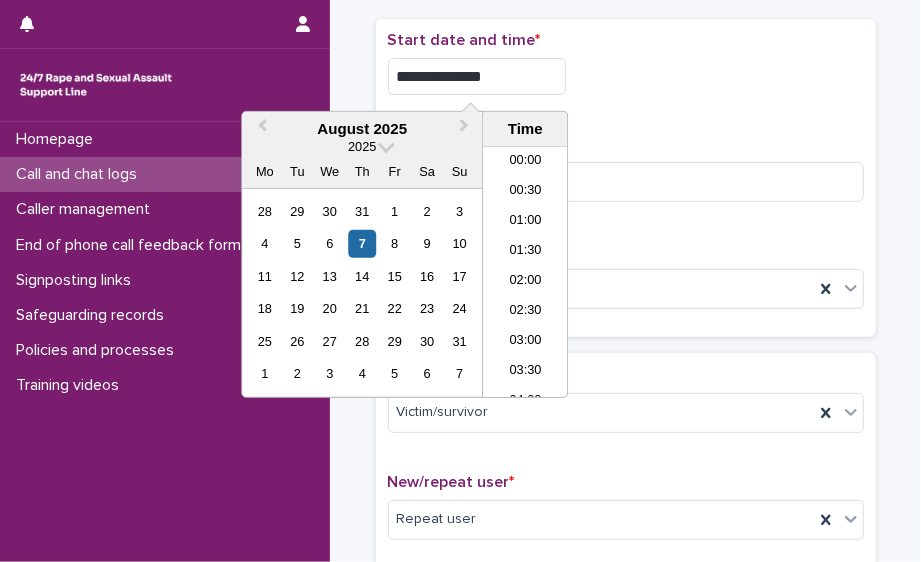 click on "**********" at bounding box center [477, 76] 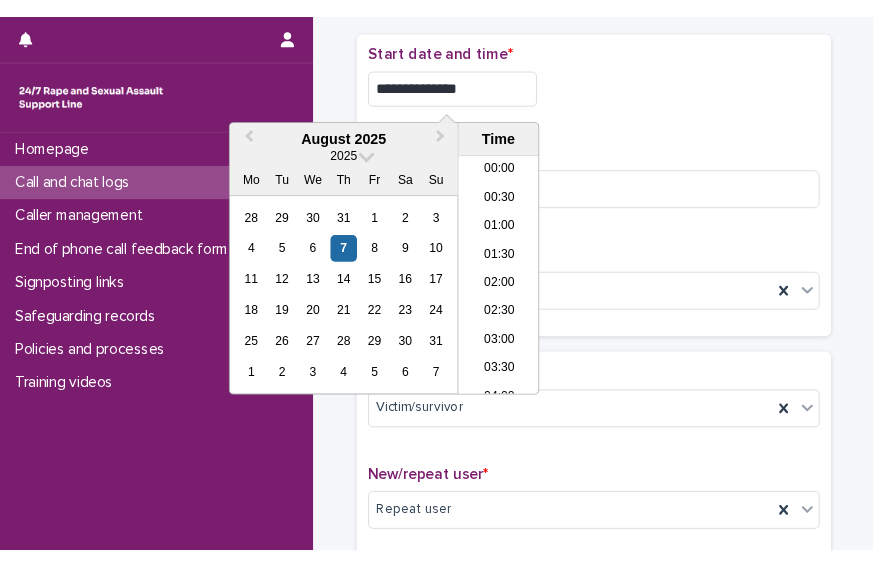 scroll, scrollTop: 909, scrollLeft: 0, axis: vertical 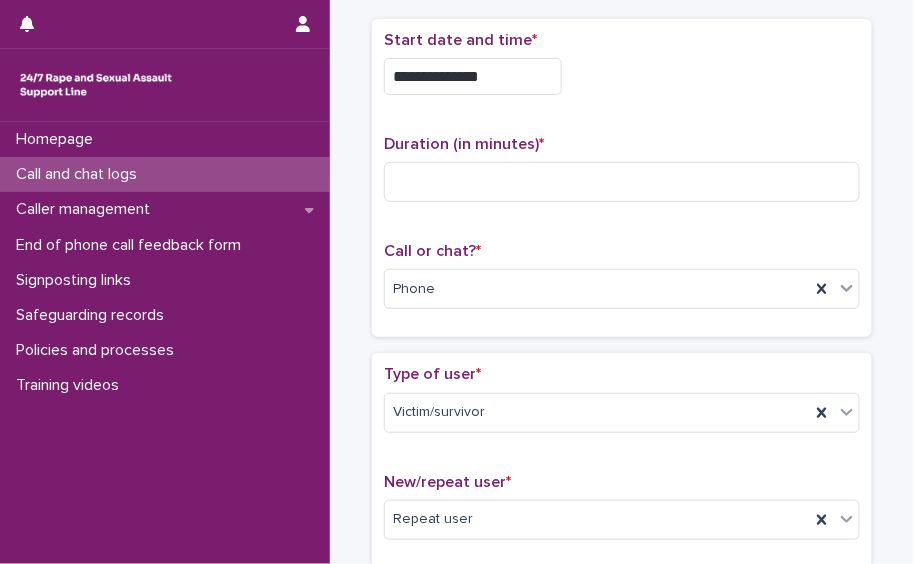 click on "Duration (in minutes) *" at bounding box center (622, 176) 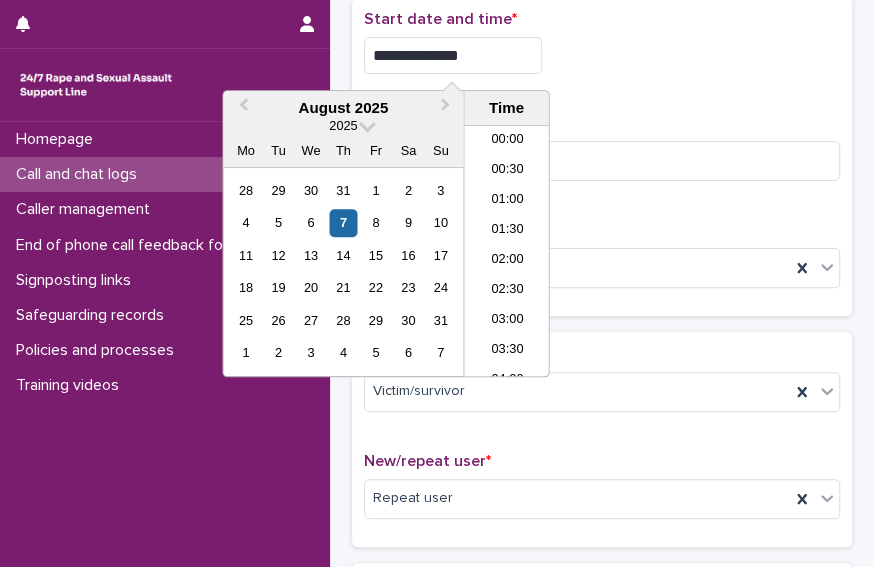 click on "**********" at bounding box center (453, 55) 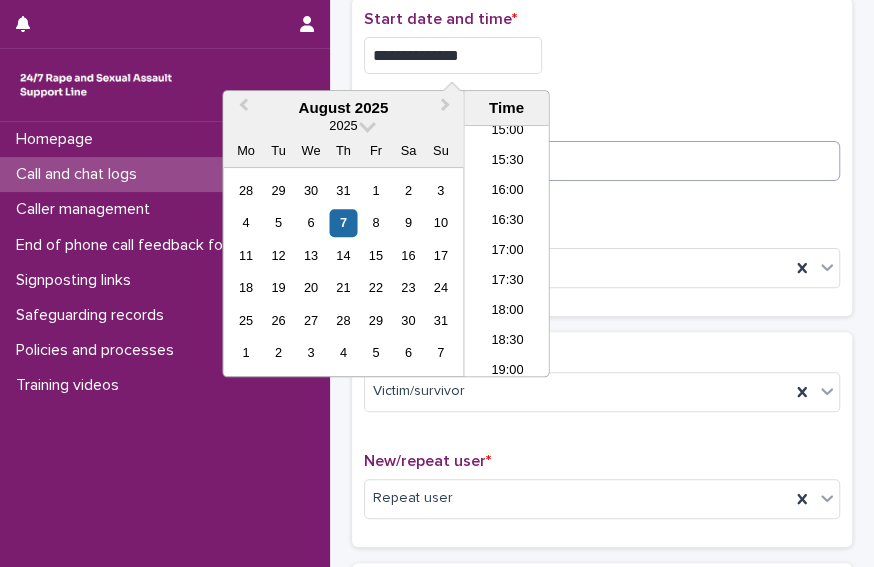 type on "**********" 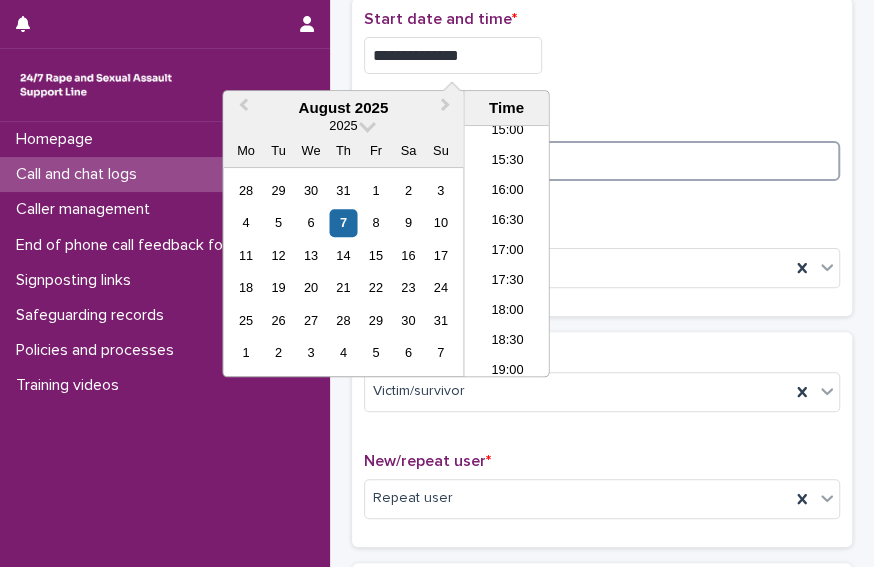 click at bounding box center (602, 161) 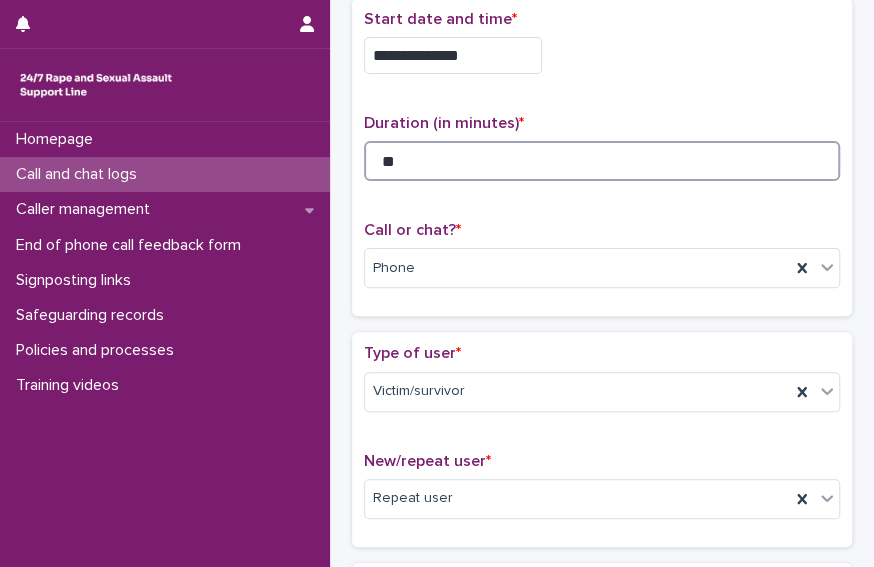 type on "**" 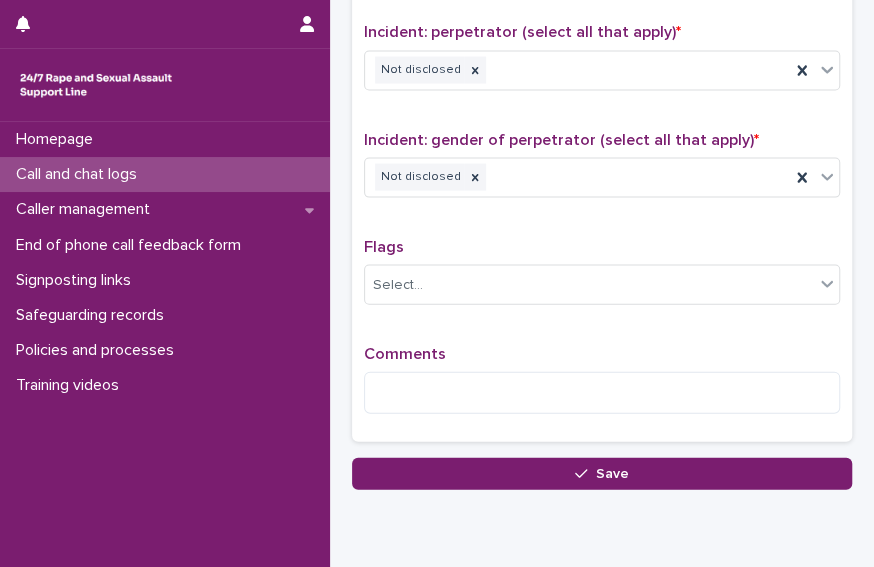 scroll, scrollTop: 1550, scrollLeft: 0, axis: vertical 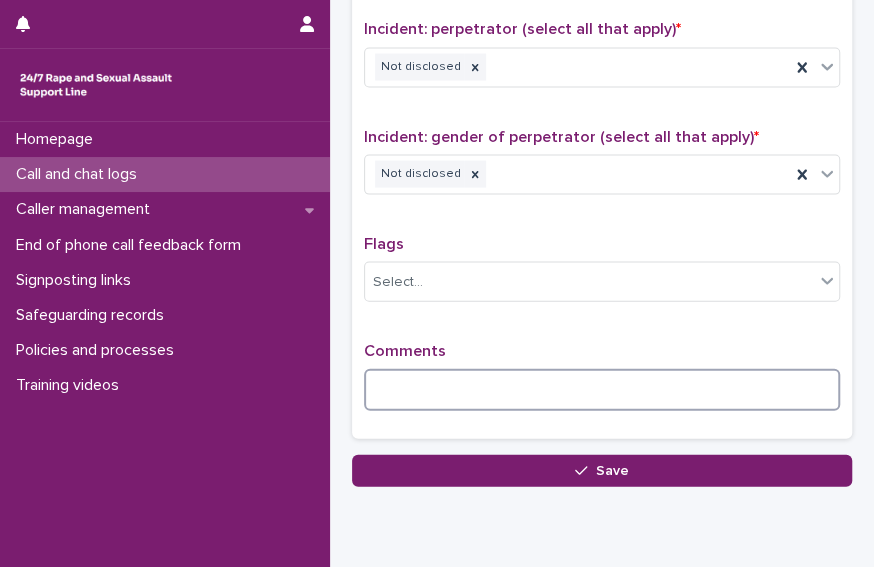 click at bounding box center [602, 390] 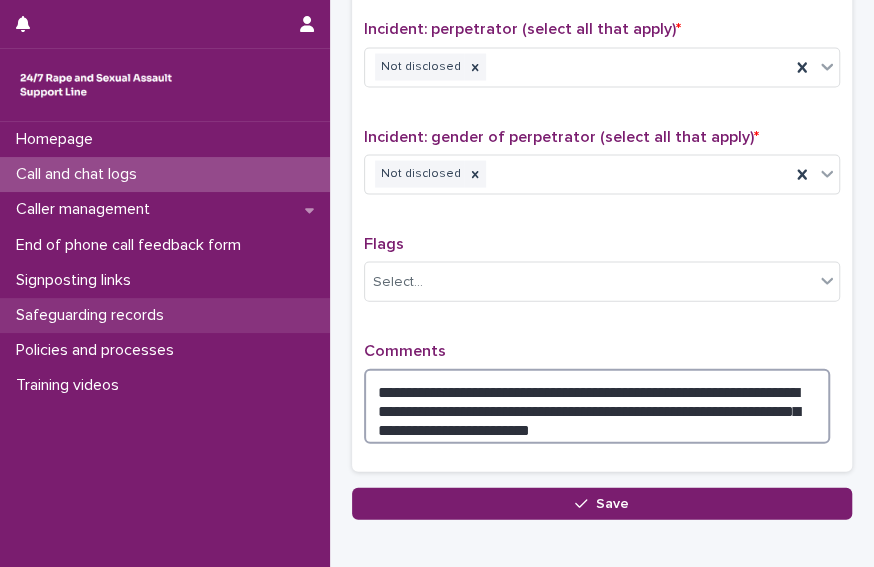 type on "**********" 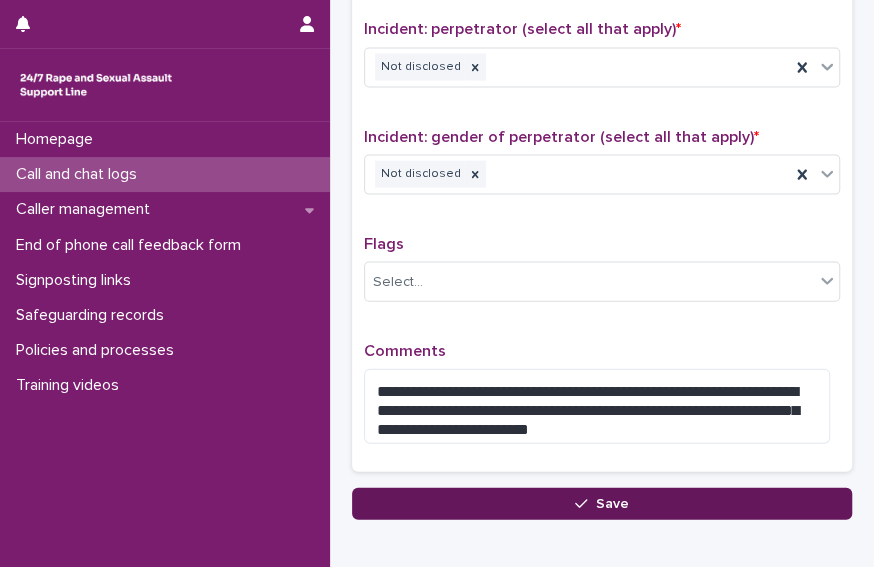 click 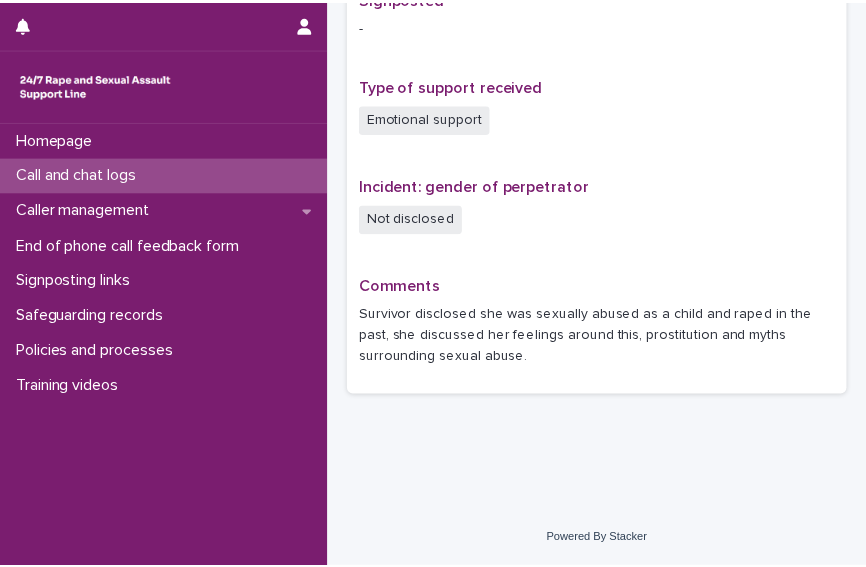 scroll, scrollTop: 0, scrollLeft: 0, axis: both 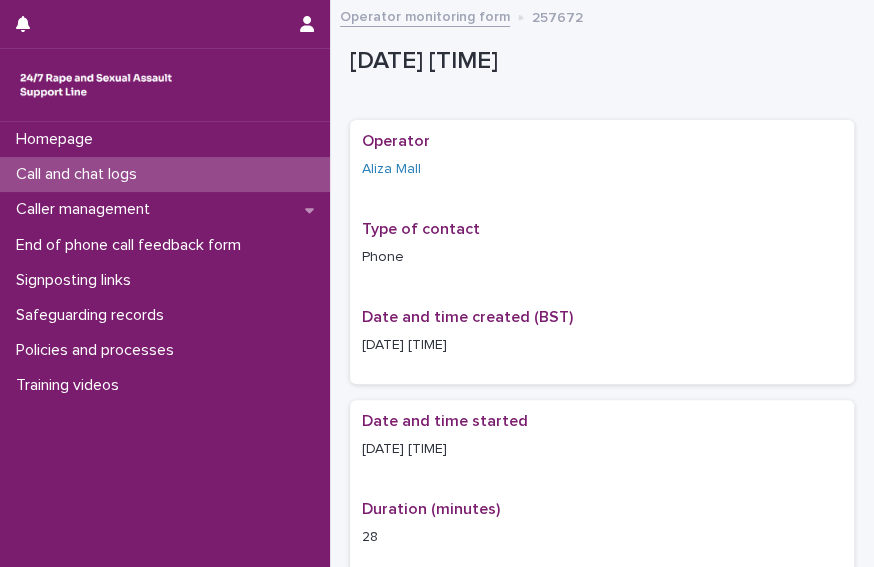 click on "Call and chat logs" at bounding box center (165, 174) 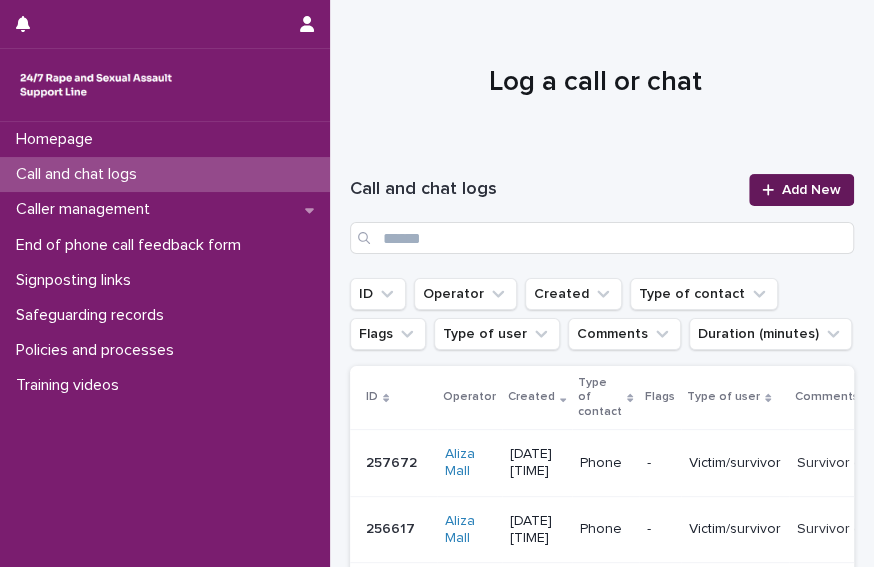 click on "Add New" at bounding box center (801, 190) 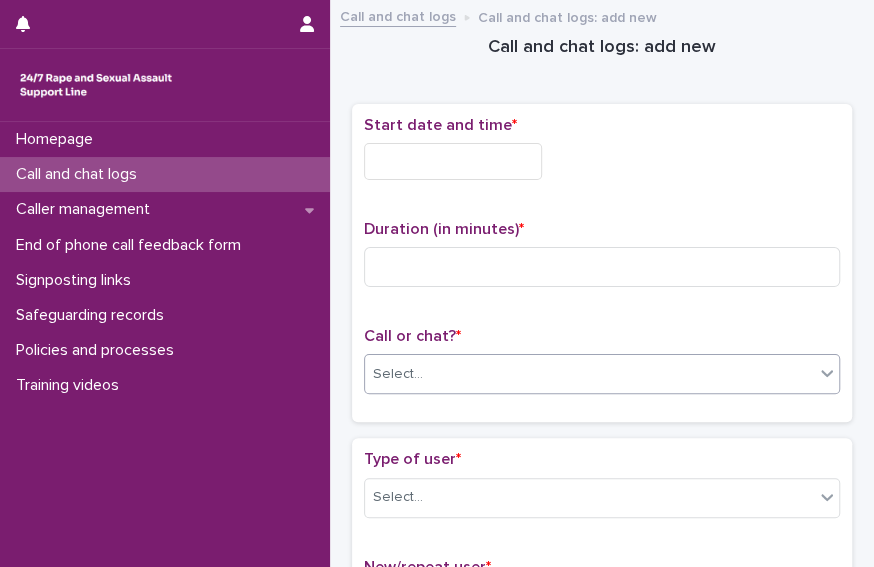 click on "Select..." at bounding box center [589, 374] 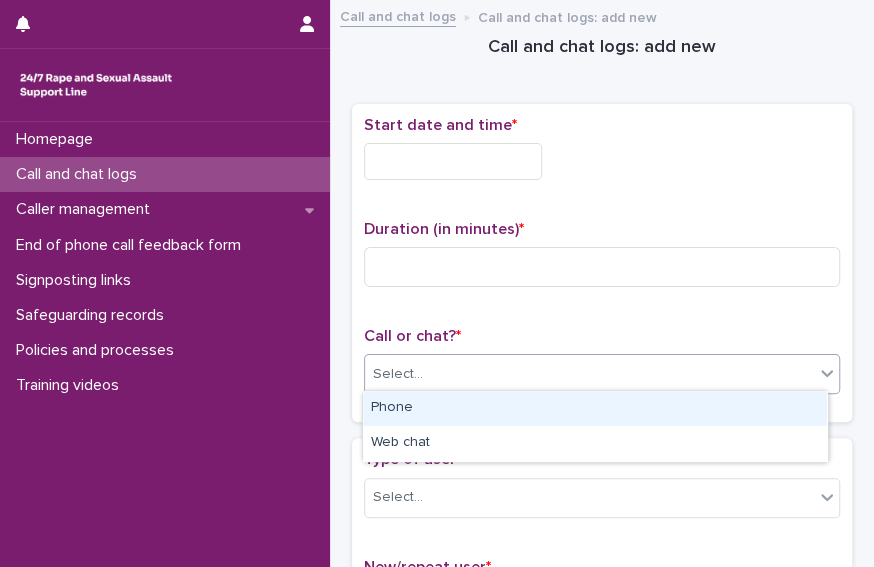 click on "Phone" at bounding box center (595, 408) 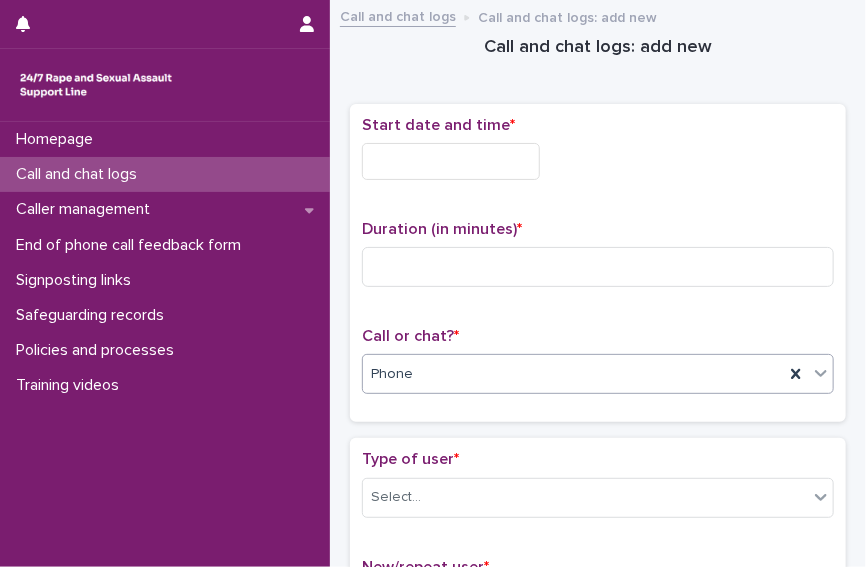 click at bounding box center (451, 161) 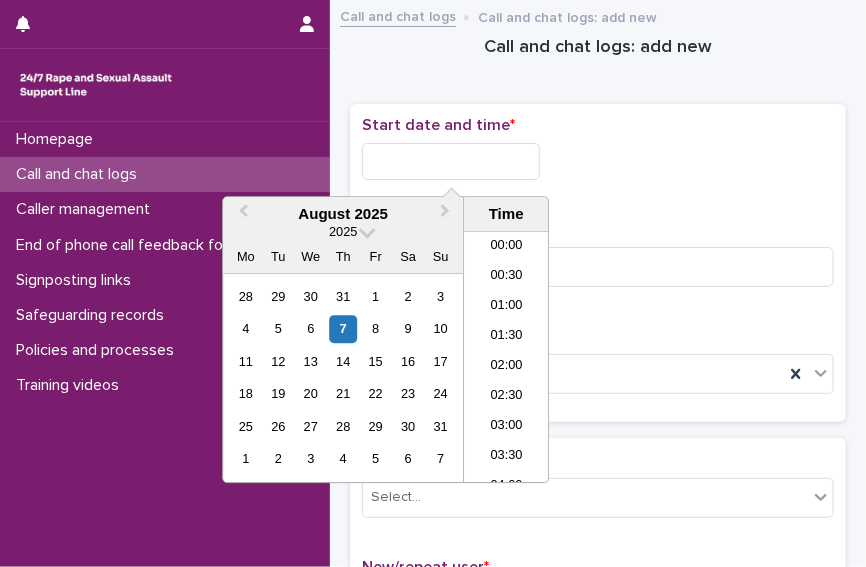 scroll, scrollTop: 970, scrollLeft: 0, axis: vertical 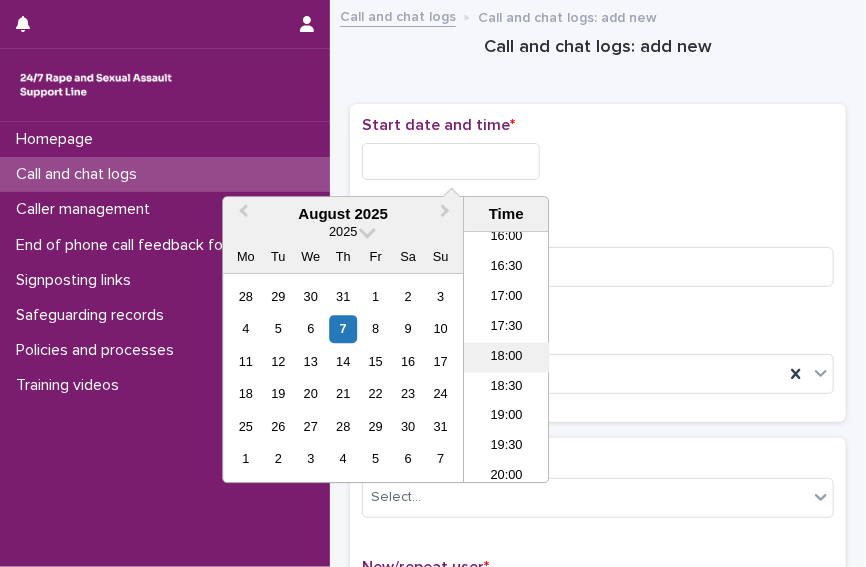 click on "18:00" at bounding box center [506, 357] 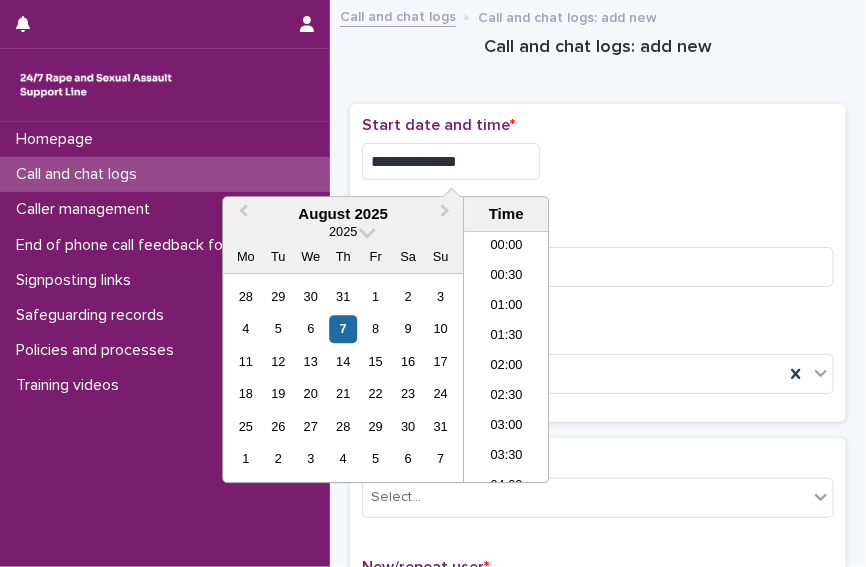 click on "**********" at bounding box center [451, 161] 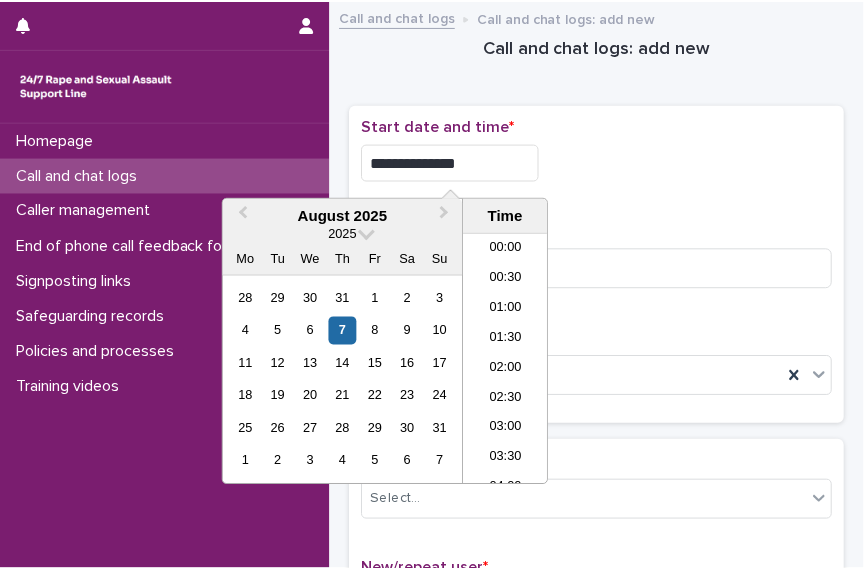 scroll, scrollTop: 970, scrollLeft: 0, axis: vertical 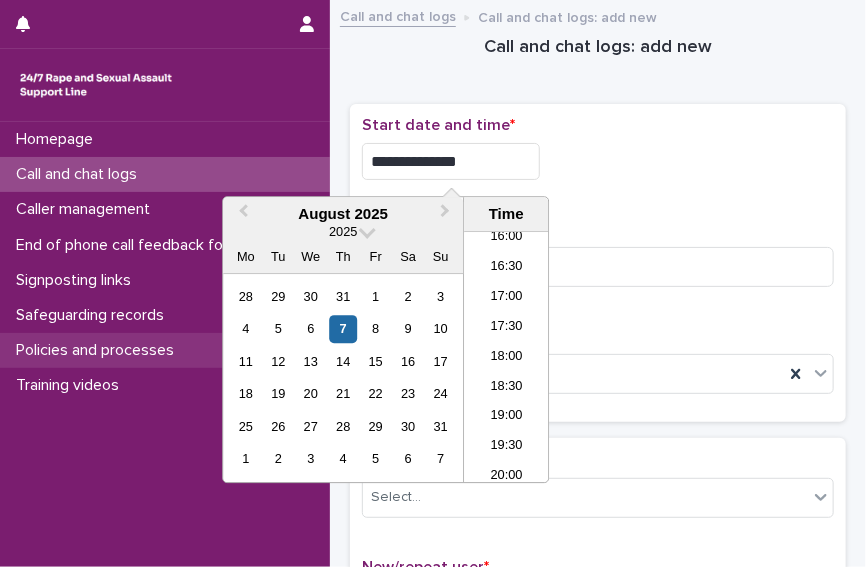 type on "**********" 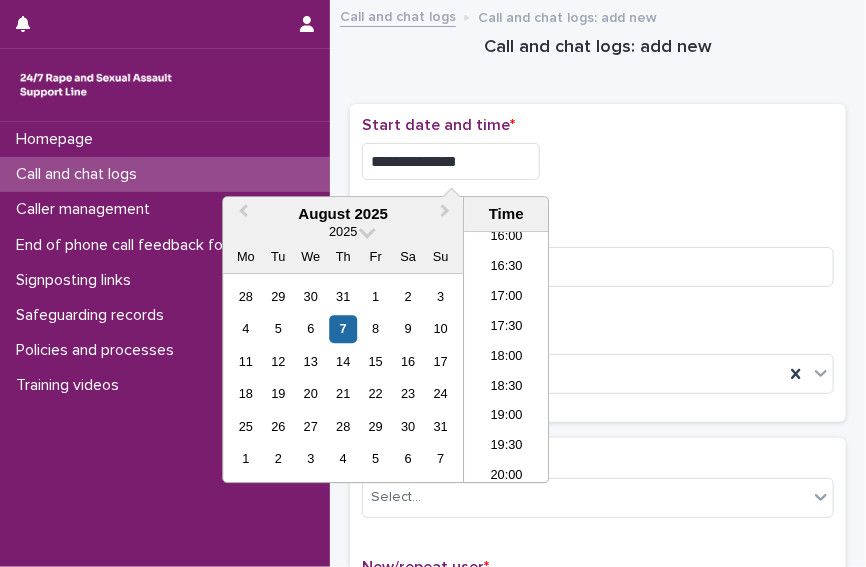 click on "**********" at bounding box center [598, 156] 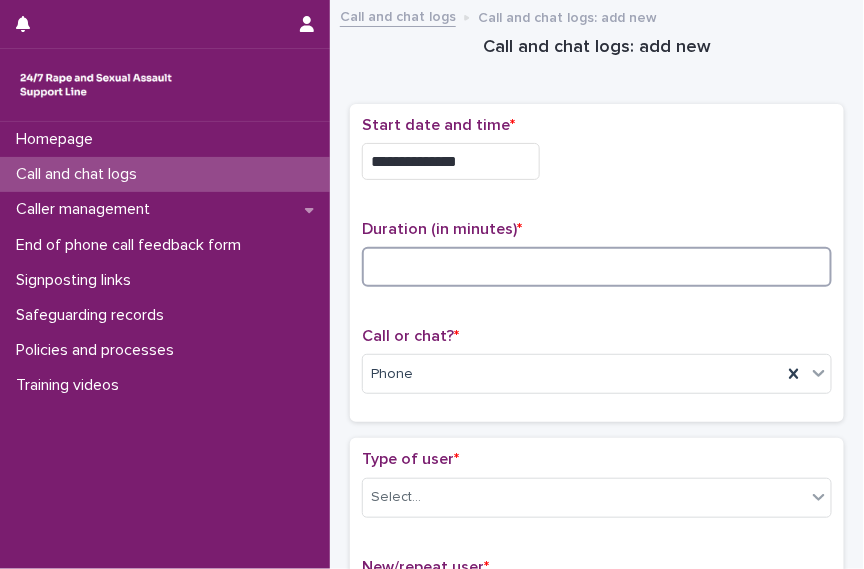click at bounding box center (597, 267) 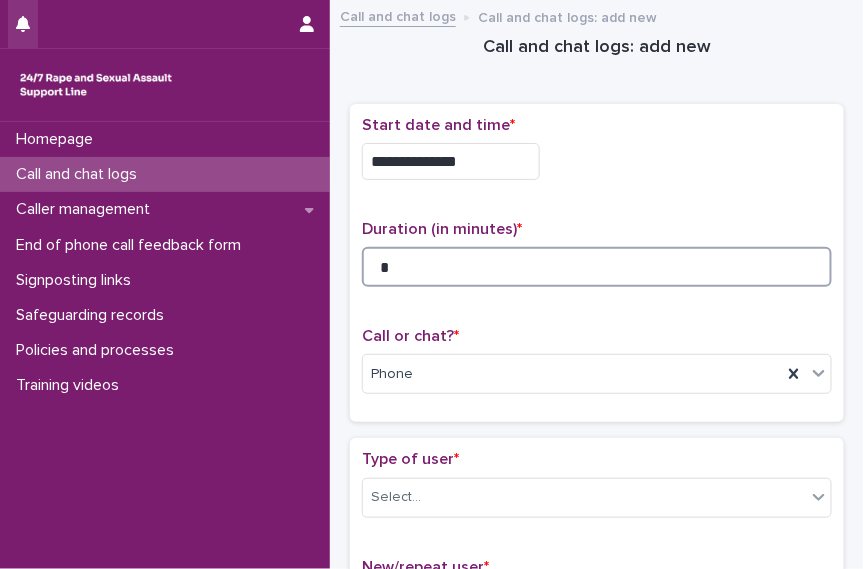 type on "*" 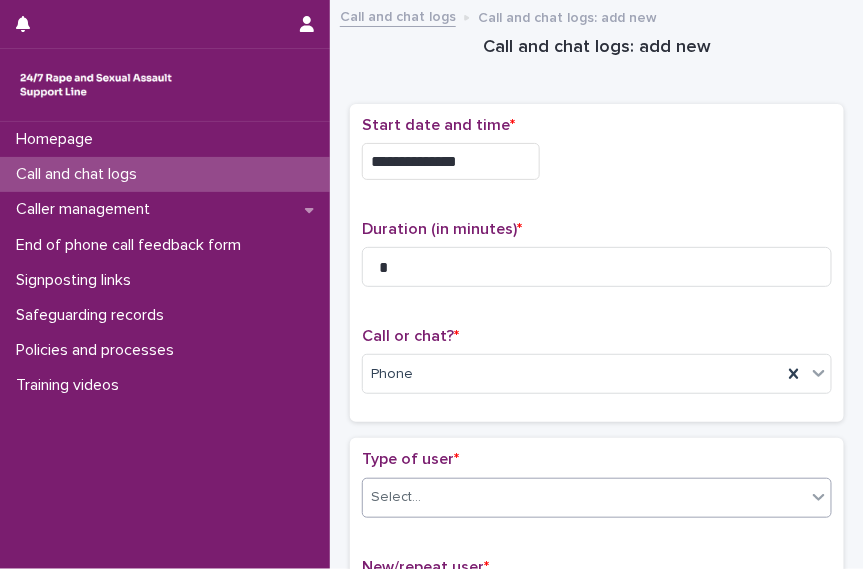 click on "Select..." at bounding box center (584, 497) 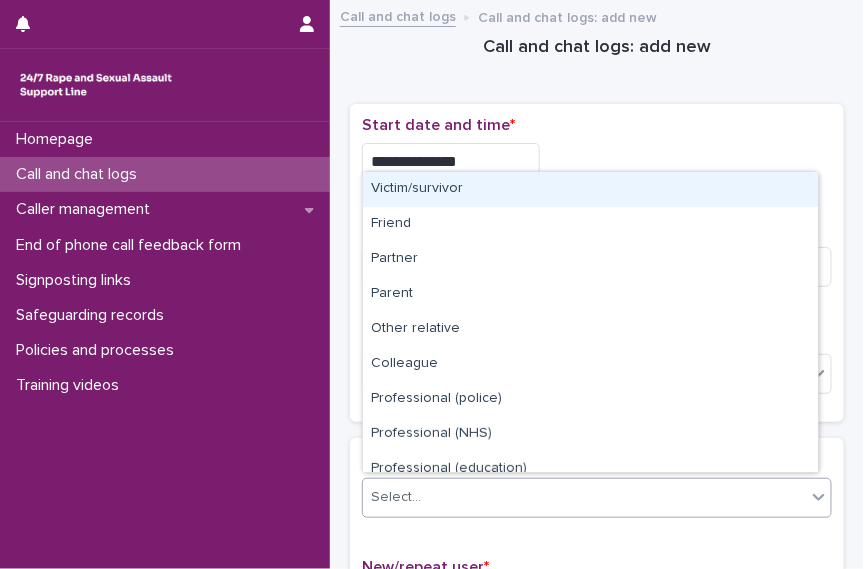 click on "Victim/survivor" at bounding box center [590, 189] 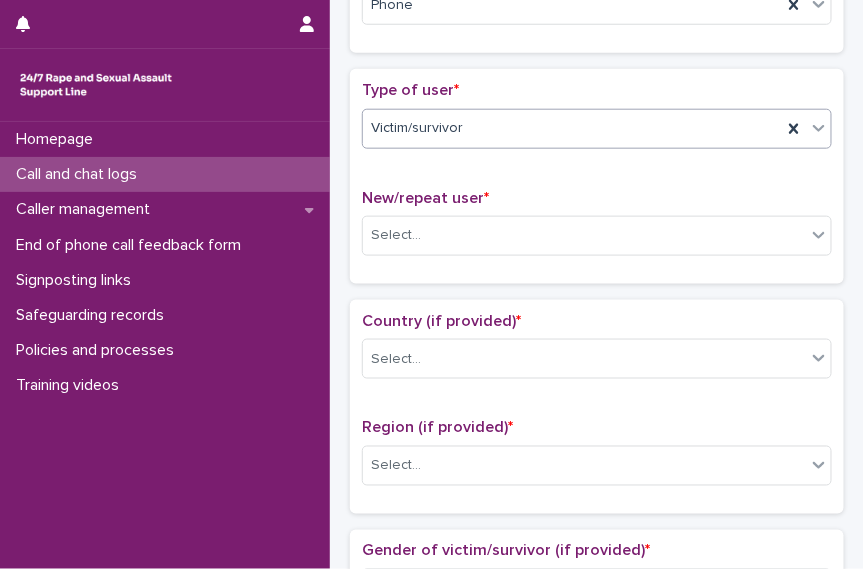 scroll, scrollTop: 374, scrollLeft: 0, axis: vertical 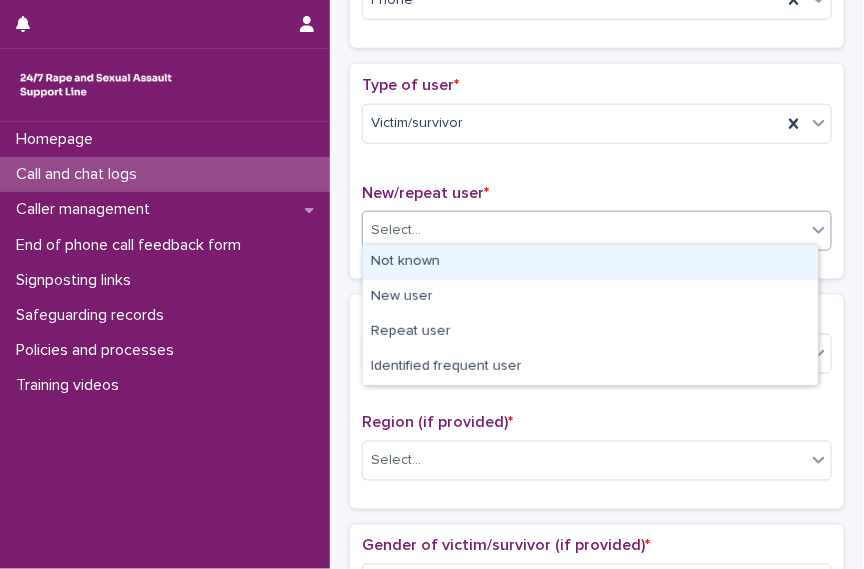 click on "Select..." at bounding box center (584, 230) 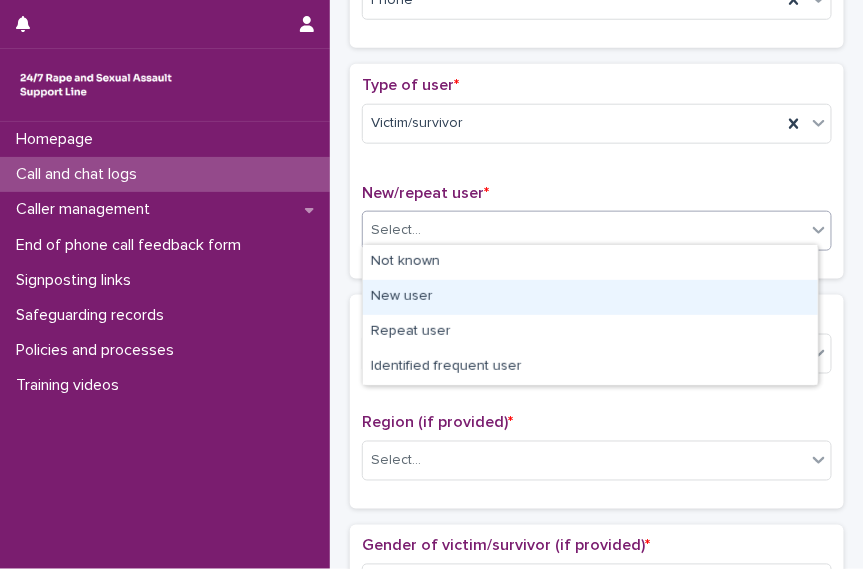 click on "New user" at bounding box center [590, 297] 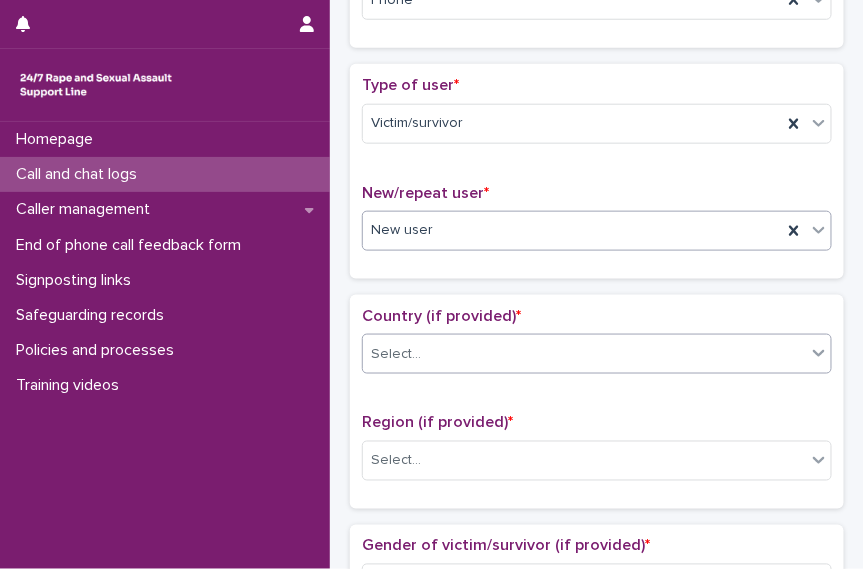 click on "Select..." at bounding box center [584, 354] 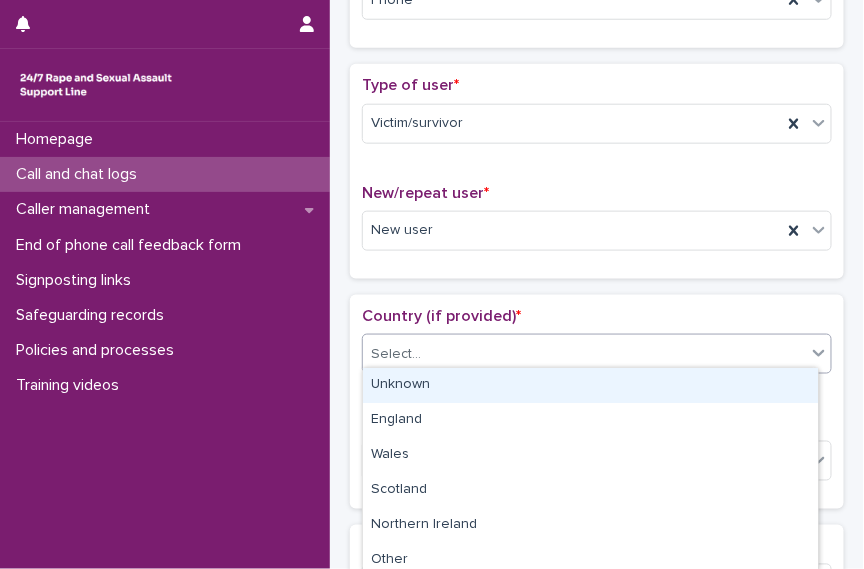 click on "Unknown" at bounding box center [590, 385] 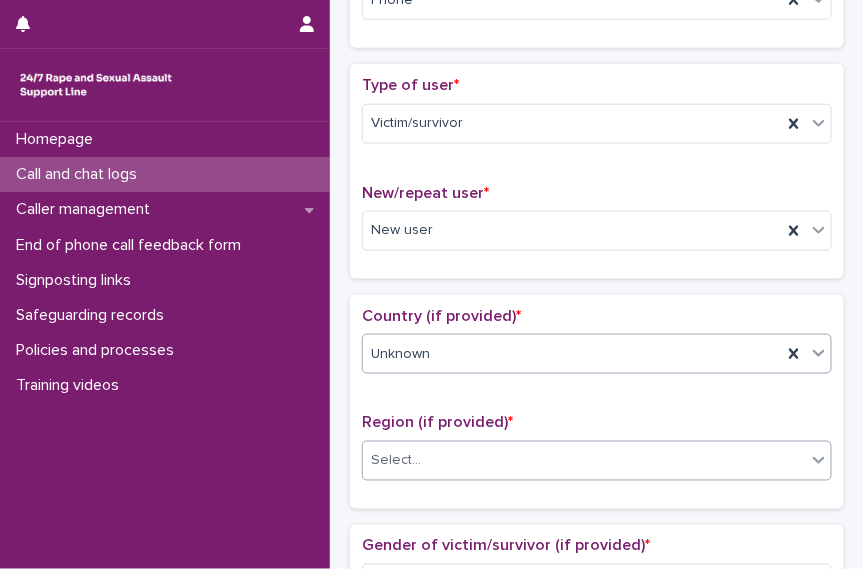 click on "Select..." at bounding box center (584, 461) 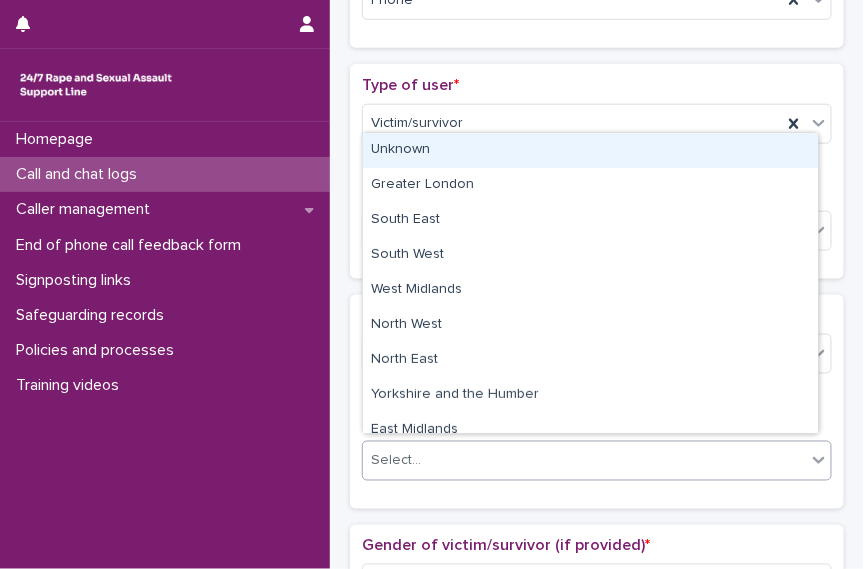click on "Unknown" at bounding box center [590, 150] 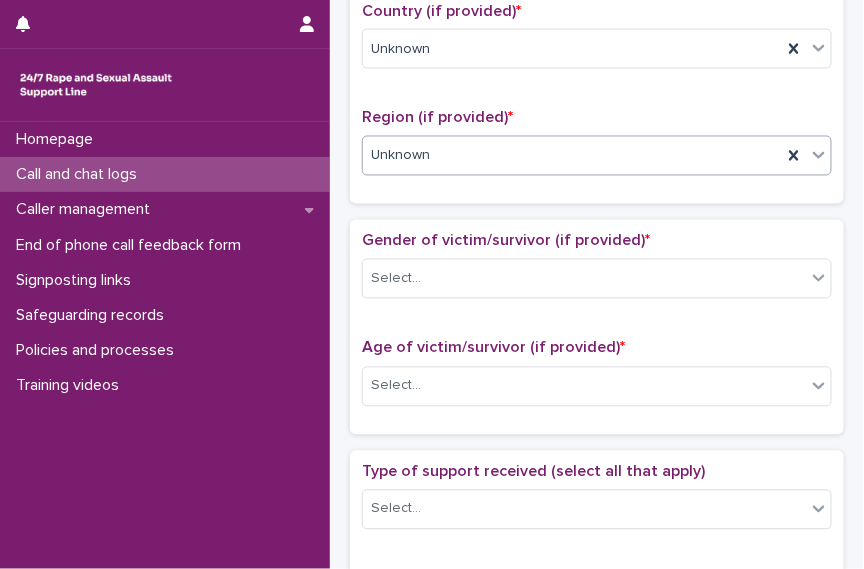 scroll, scrollTop: 719, scrollLeft: 0, axis: vertical 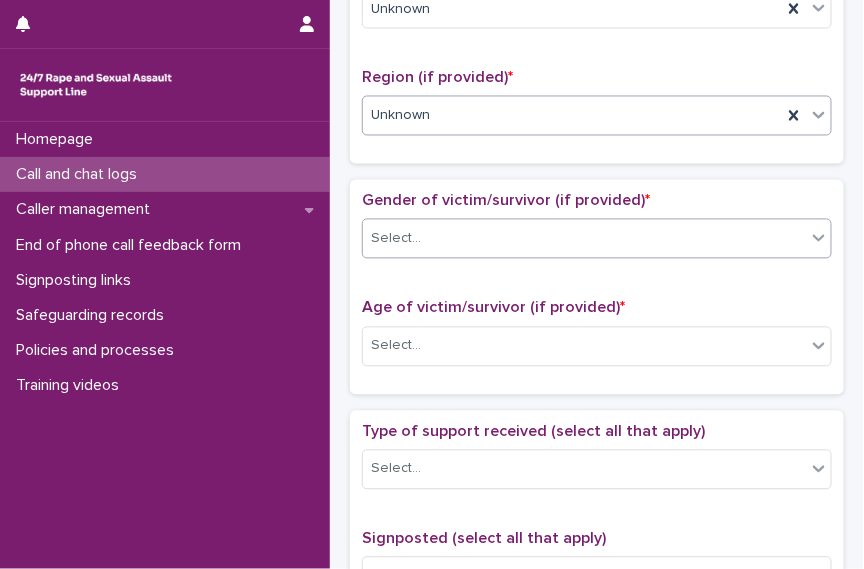 click on "Select..." at bounding box center [584, 239] 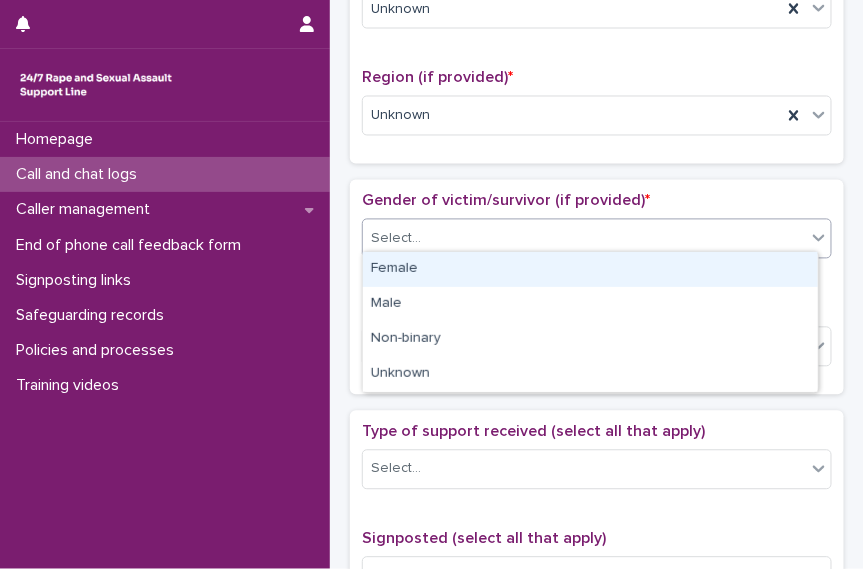 click on "Female" at bounding box center (590, 269) 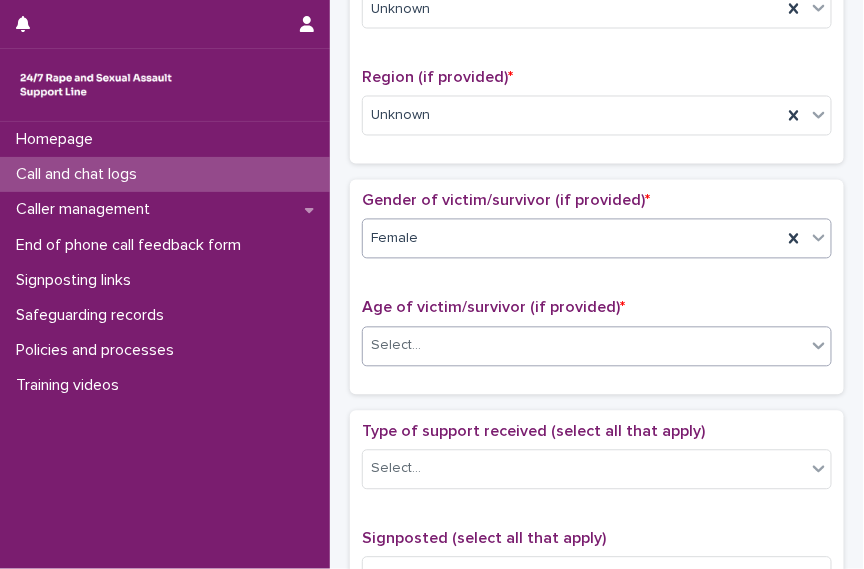click on "Select..." at bounding box center (584, 346) 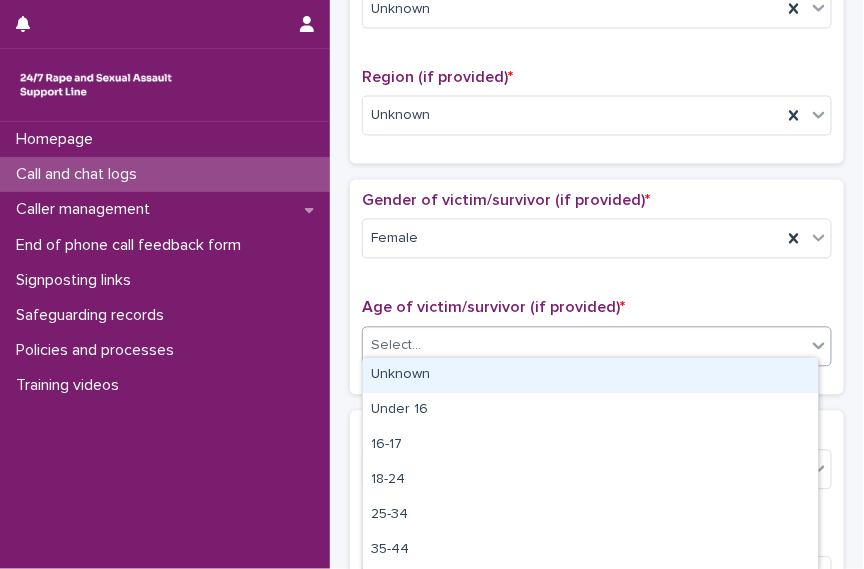 click on "Unknown" at bounding box center [590, 375] 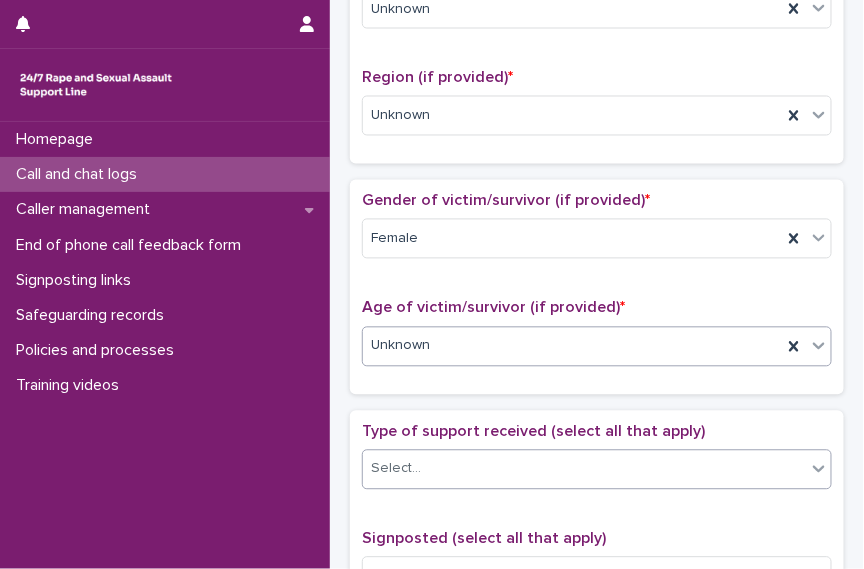click on "Select..." at bounding box center (584, 469) 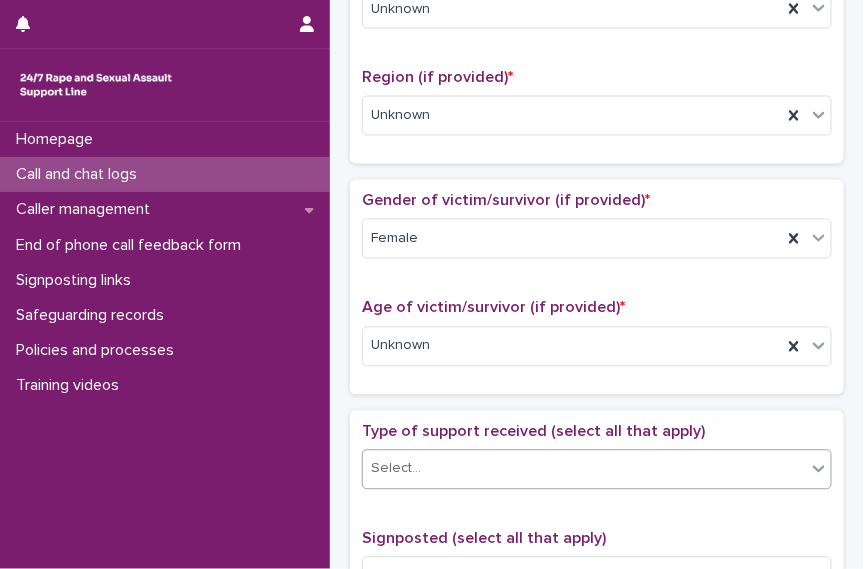 click on "Type of support received (select all that apply)       0 results available. Select is focused ,type to refine list, press Down to open the menu,  press left to focus selected values Select..." at bounding box center (597, 464) 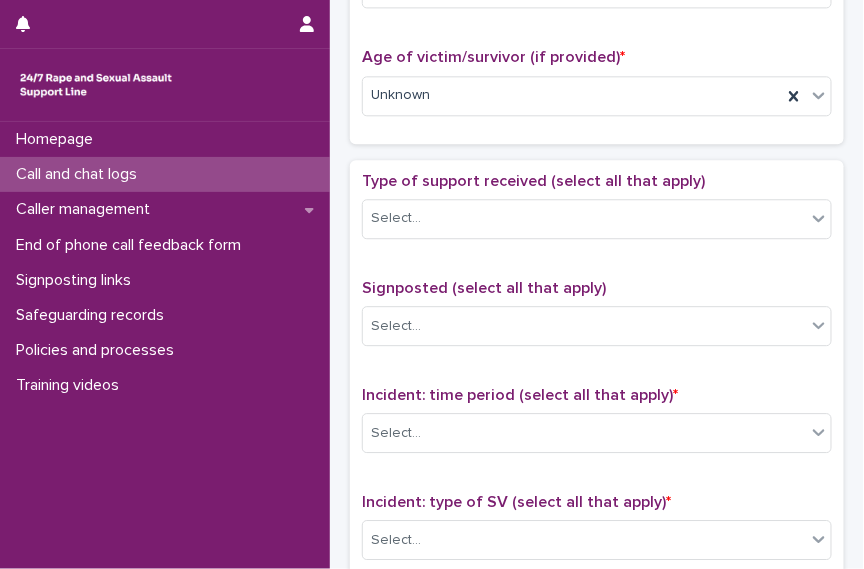 scroll, scrollTop: 985, scrollLeft: 0, axis: vertical 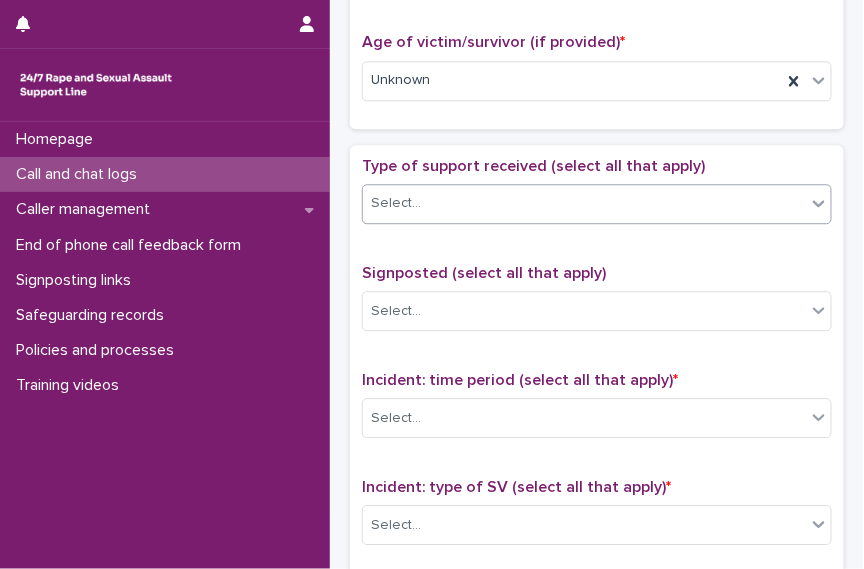 click on "Select..." at bounding box center [584, 203] 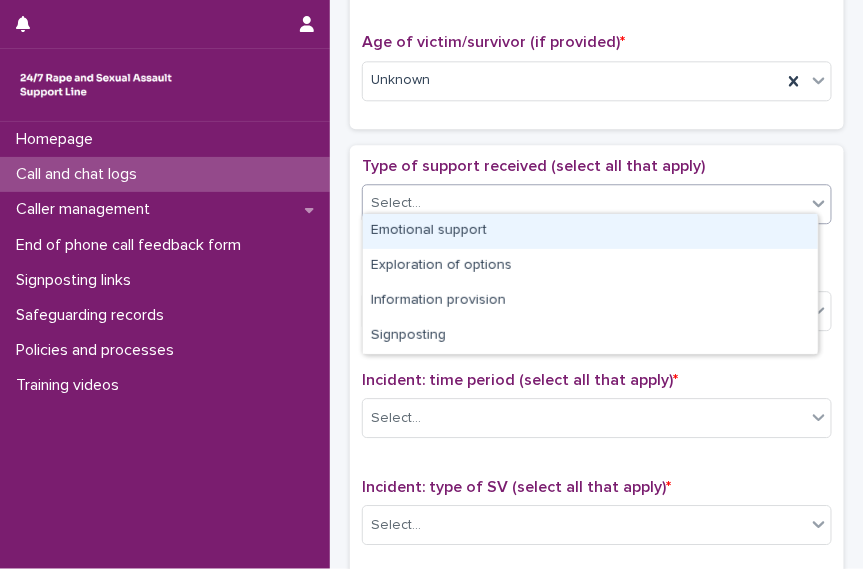 click on "Emotional support" at bounding box center [590, 231] 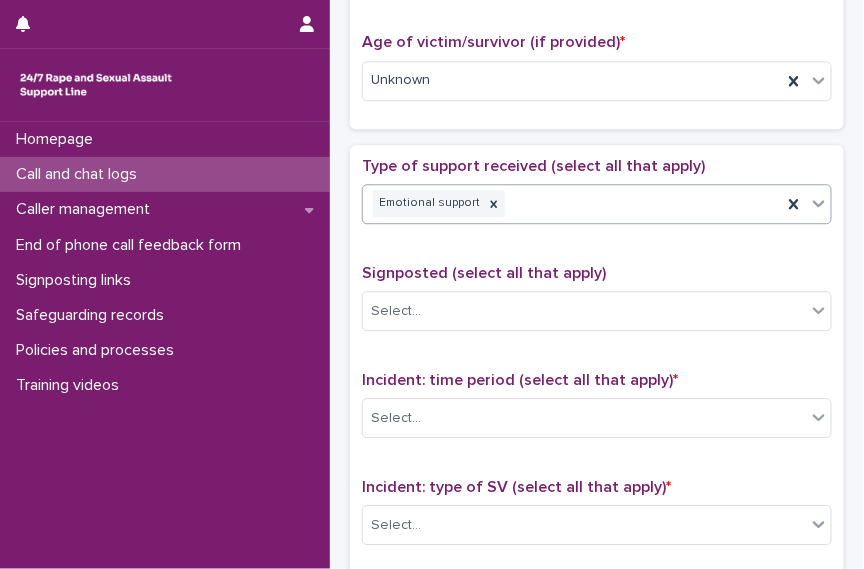 click on "Select..." at bounding box center (597, 418) 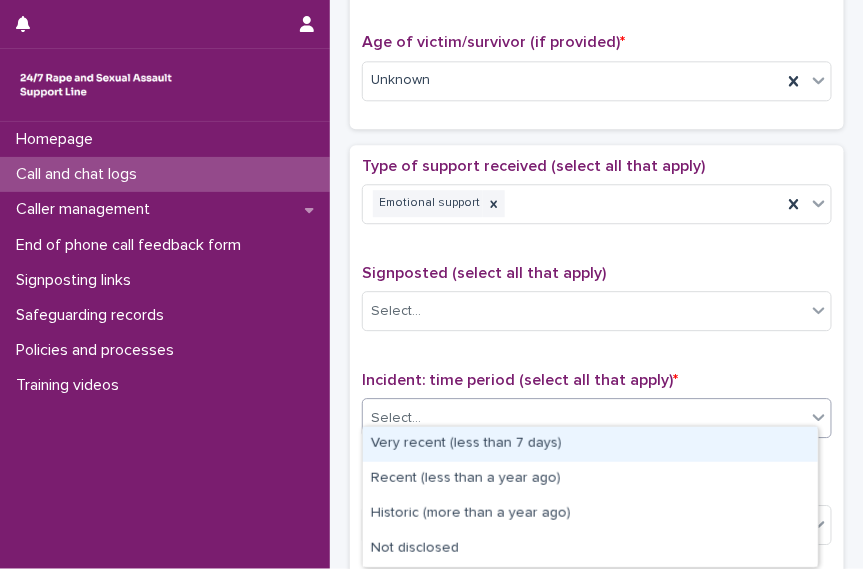 click on "Select..." at bounding box center [584, 418] 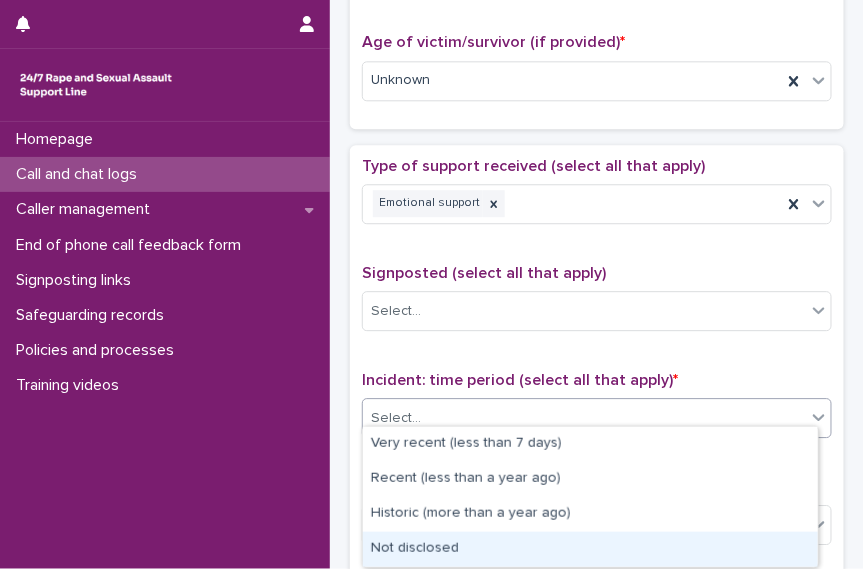 click on "Not disclosed" at bounding box center (590, 549) 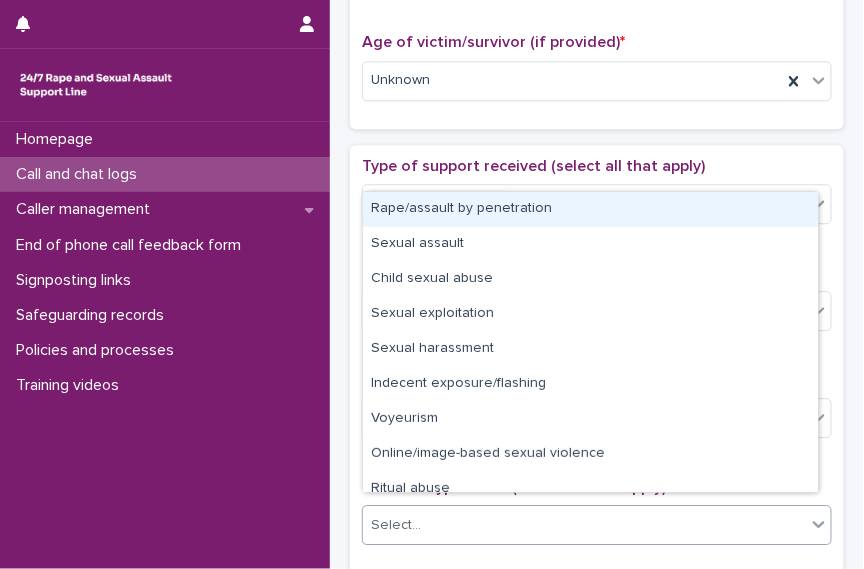 click on "Select..." at bounding box center [584, 525] 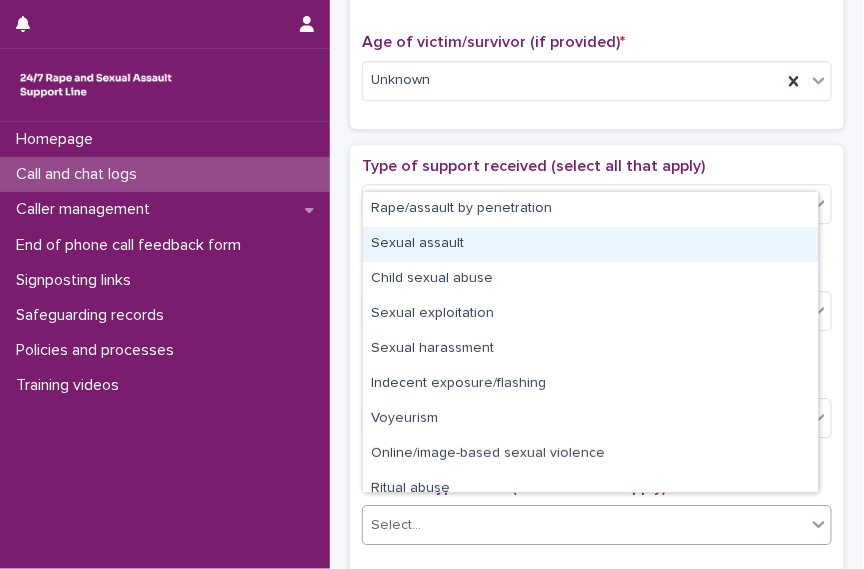 click on "Sexual assault" at bounding box center [590, 244] 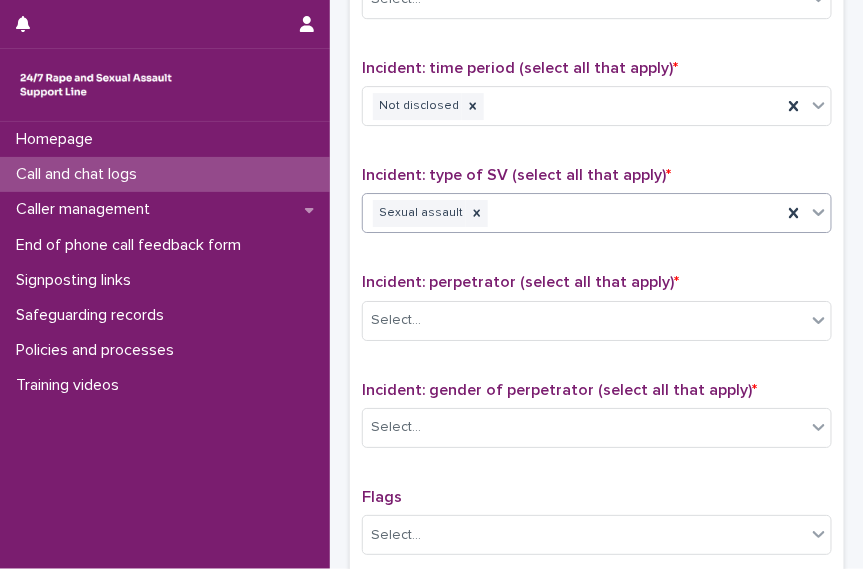 scroll, scrollTop: 1309, scrollLeft: 0, axis: vertical 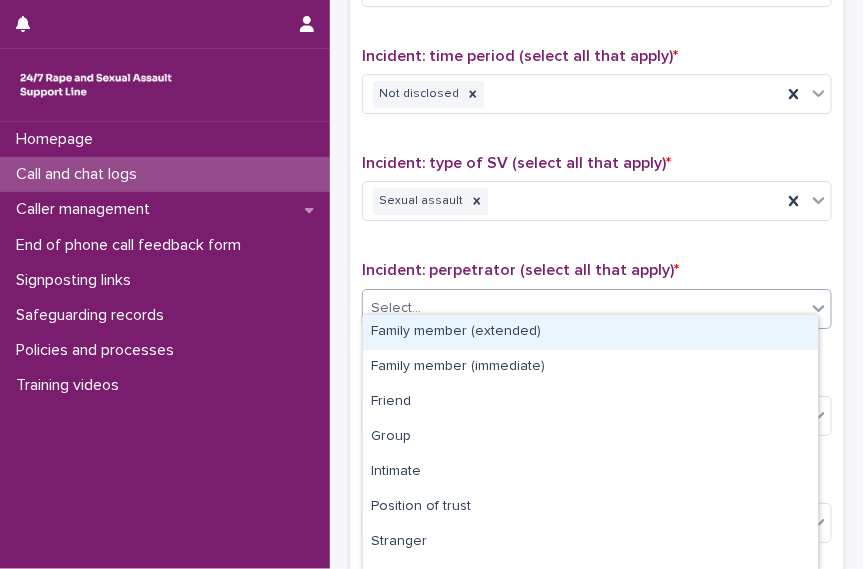 click on "Select..." at bounding box center [584, 308] 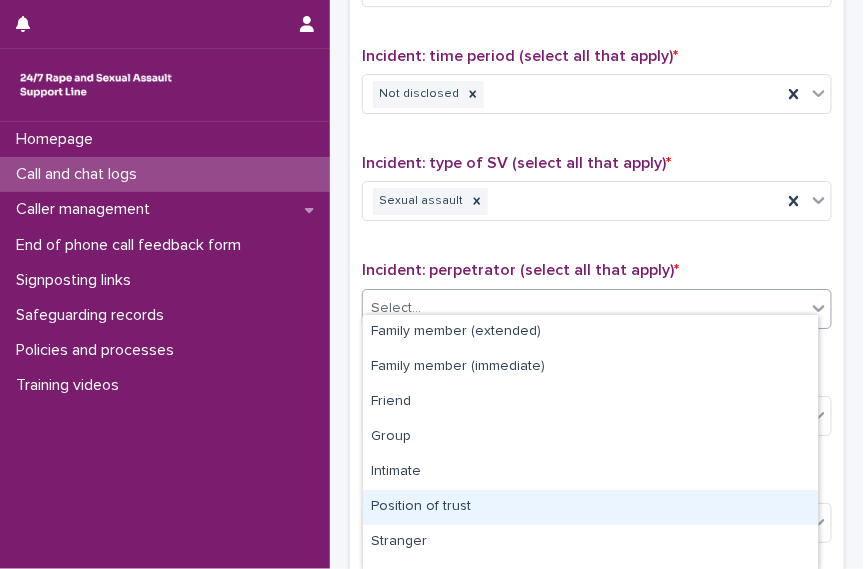 scroll, scrollTop: 129, scrollLeft: 0, axis: vertical 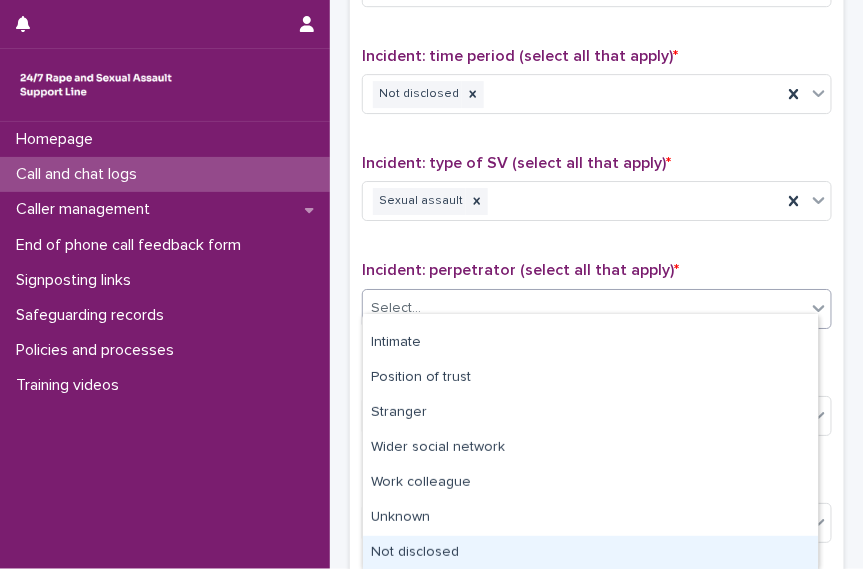 click on "Not disclosed" at bounding box center [590, 553] 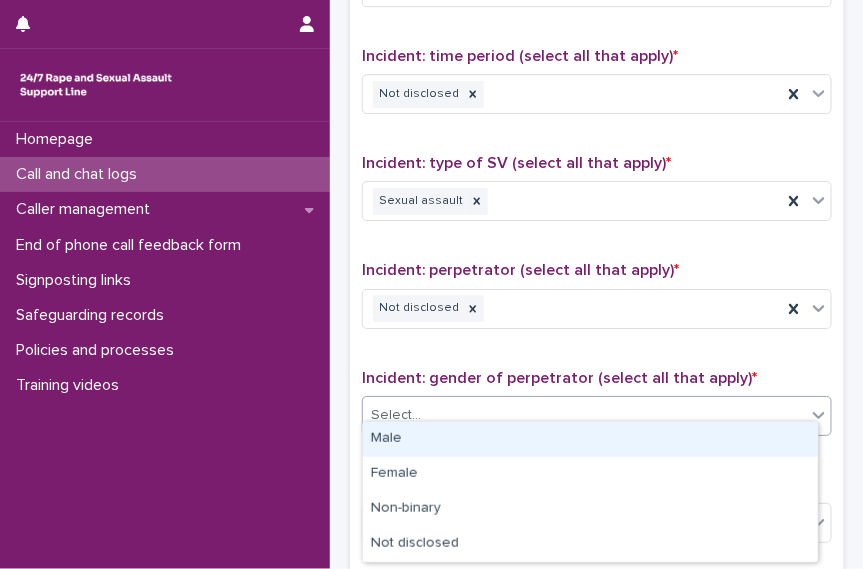 click on "Select..." at bounding box center [584, 415] 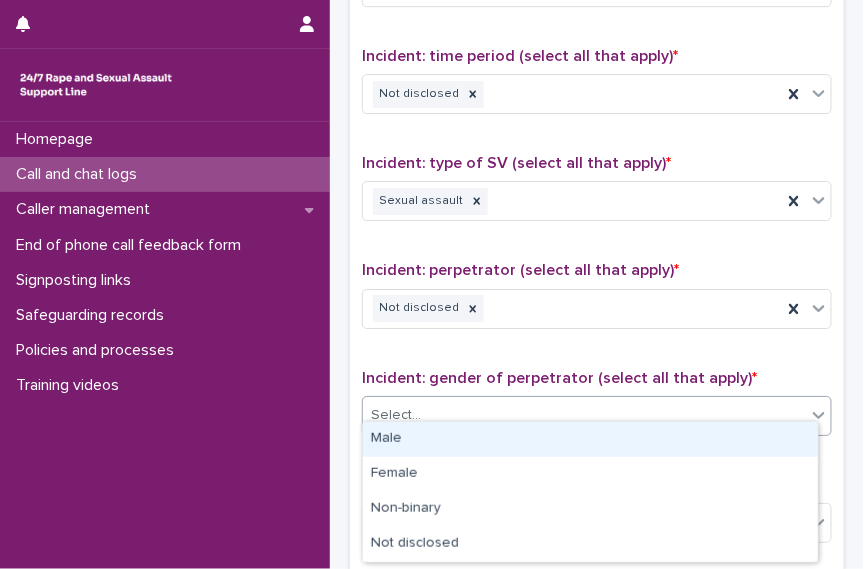 click on "Male" at bounding box center (590, 439) 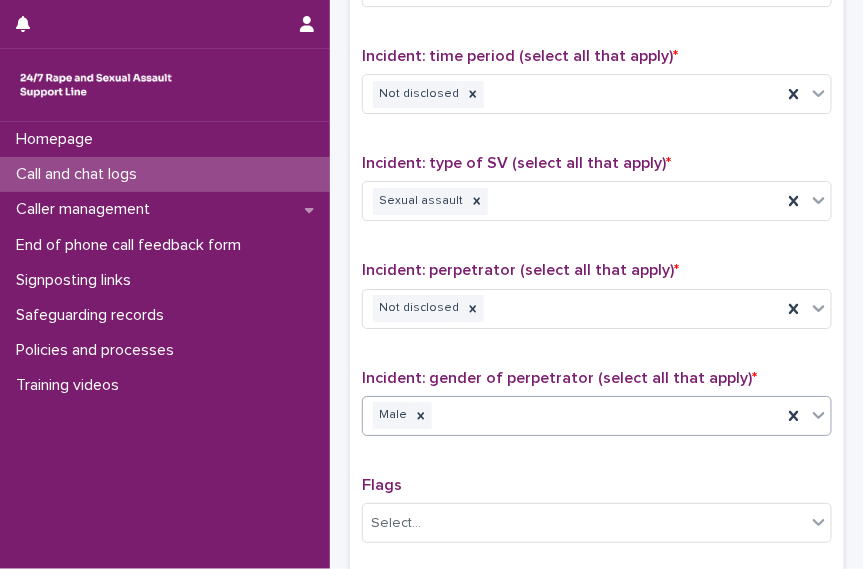 scroll, scrollTop: 1462, scrollLeft: 0, axis: vertical 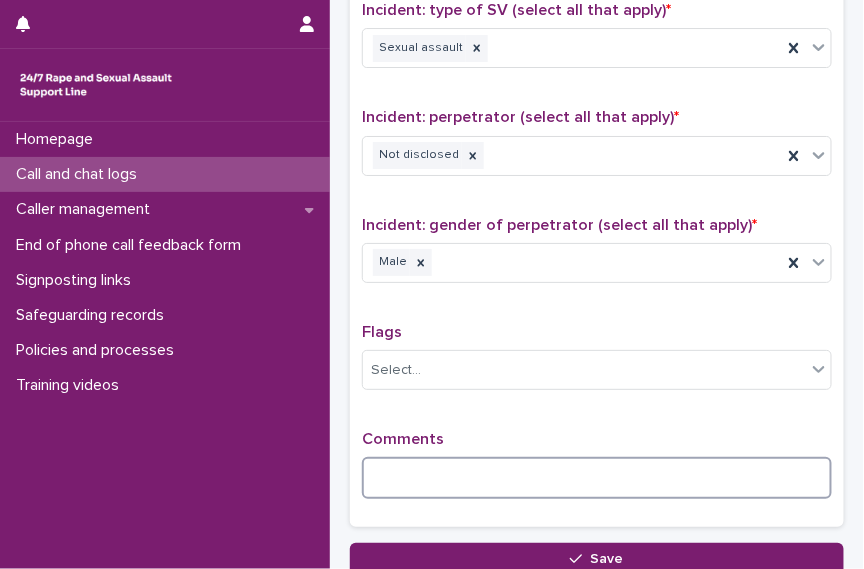 click at bounding box center [597, 478] 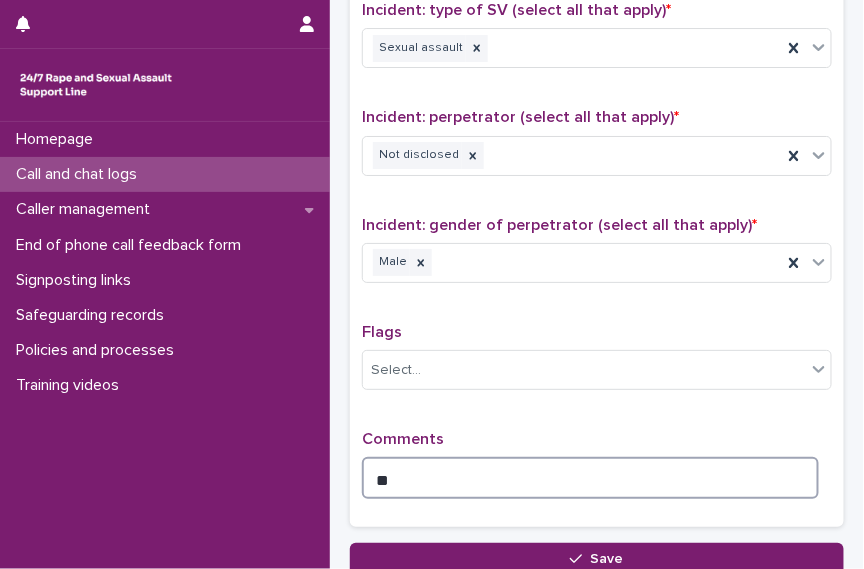 type on "*" 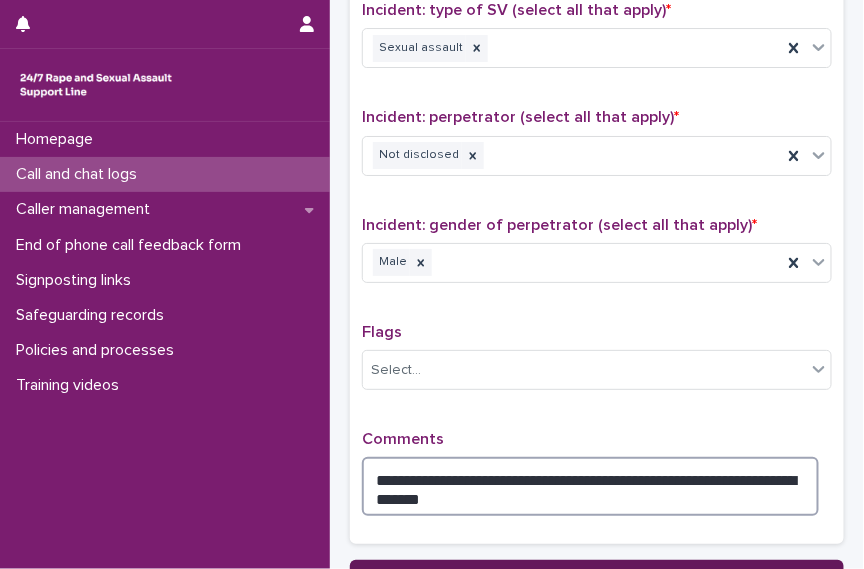type on "**********" 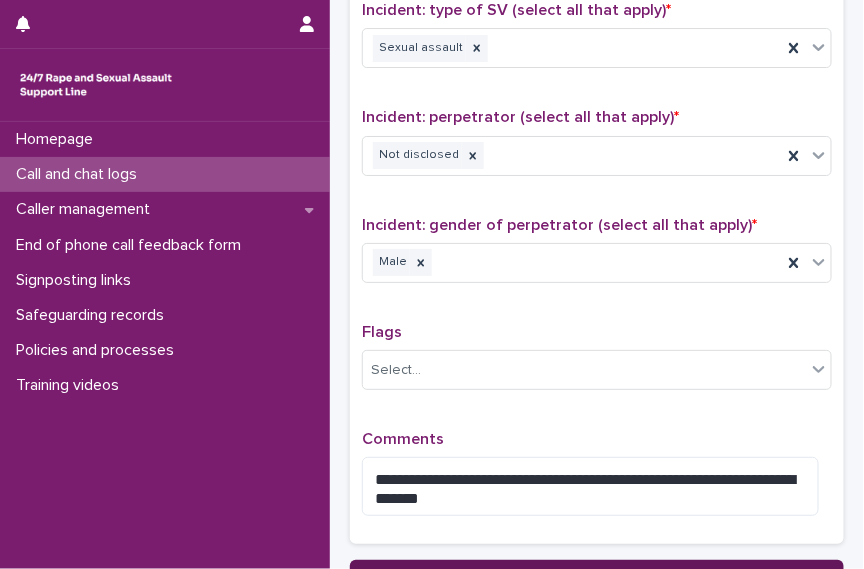 click on "Save" at bounding box center [597, 576] 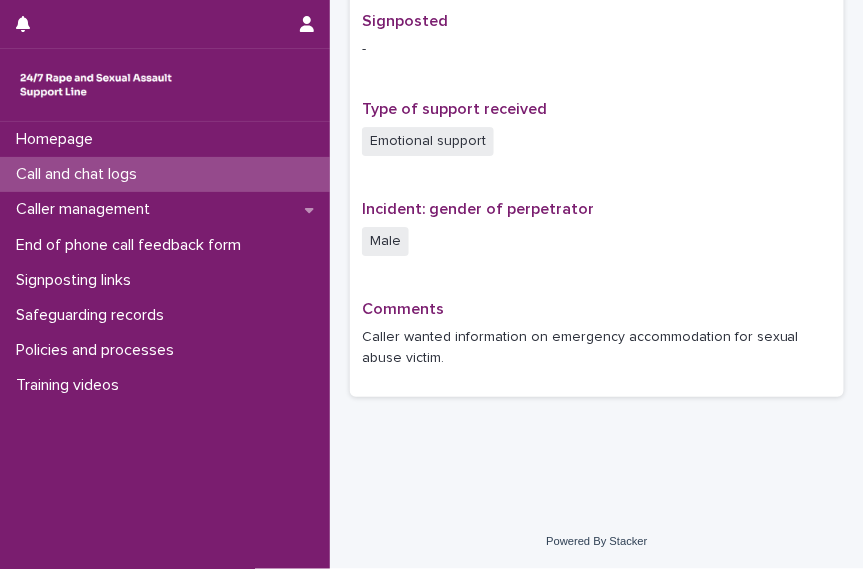 scroll, scrollTop: 0, scrollLeft: 0, axis: both 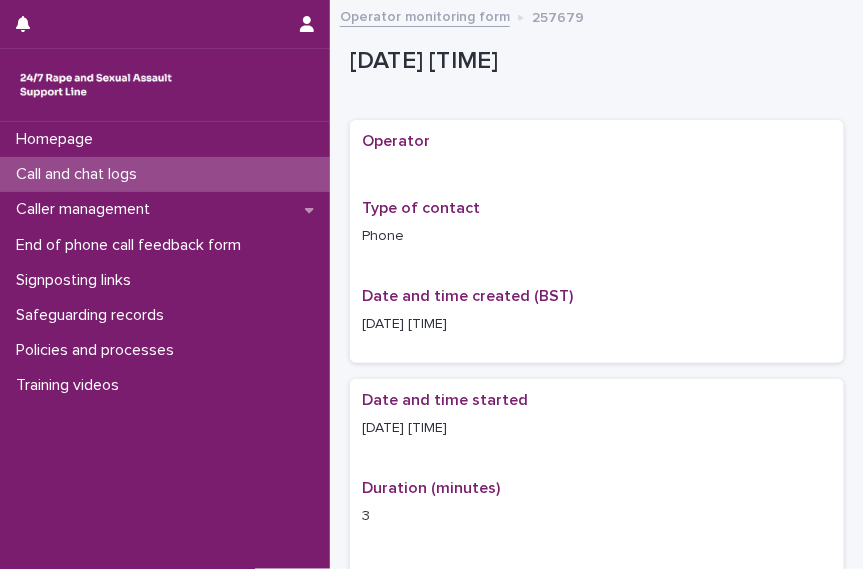 click on "Call and chat logs" at bounding box center [165, 174] 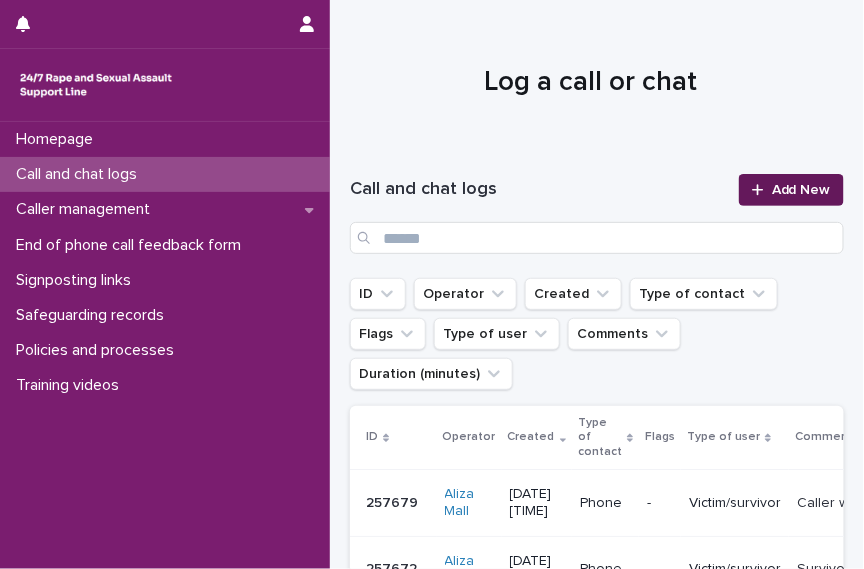click on "Add New" at bounding box center [801, 190] 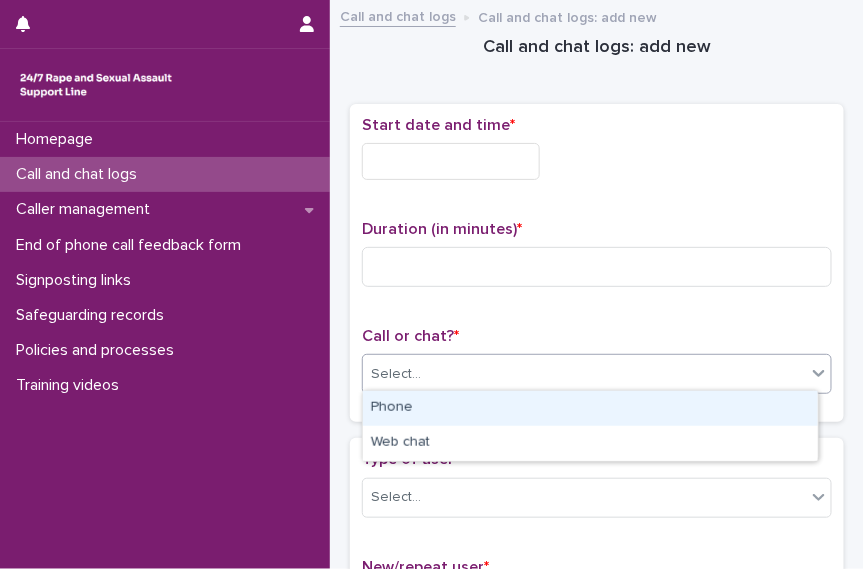 click on "Select..." at bounding box center (584, 374) 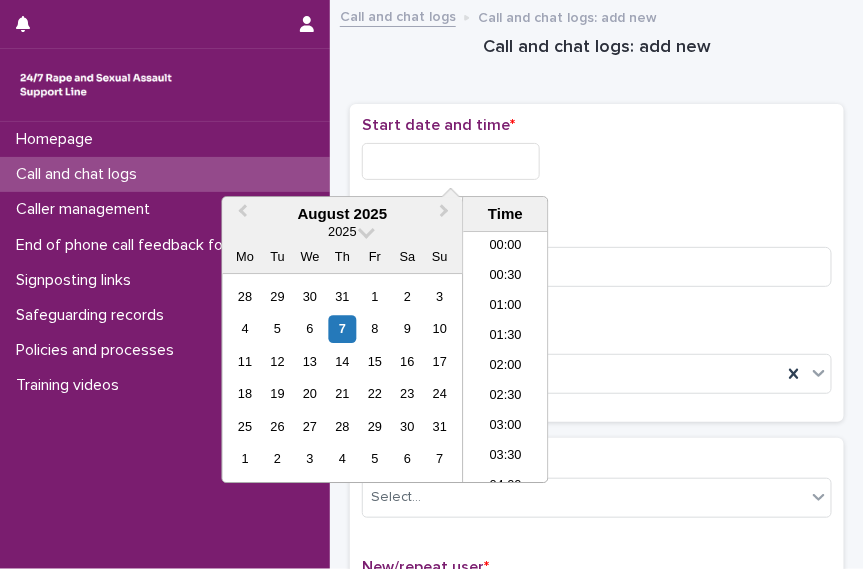 click at bounding box center [451, 161] 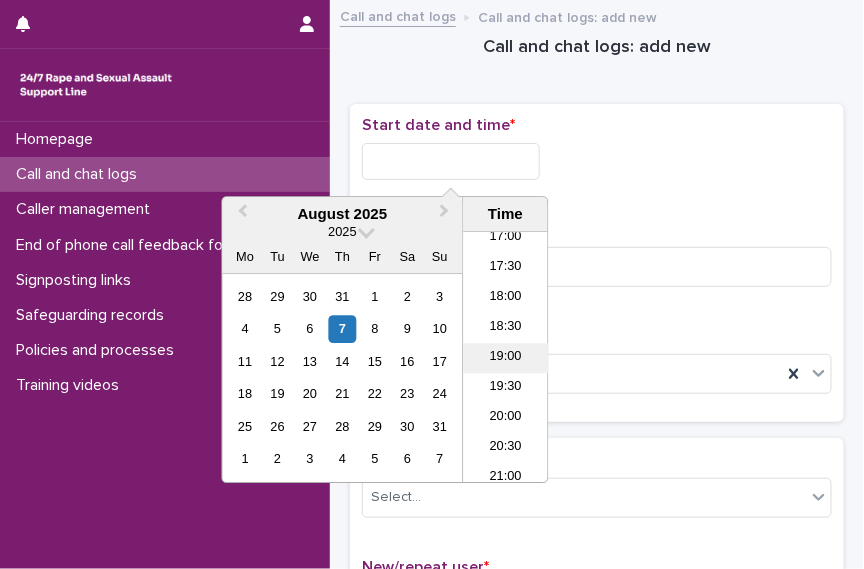 click on "19:00" at bounding box center (506, 358) 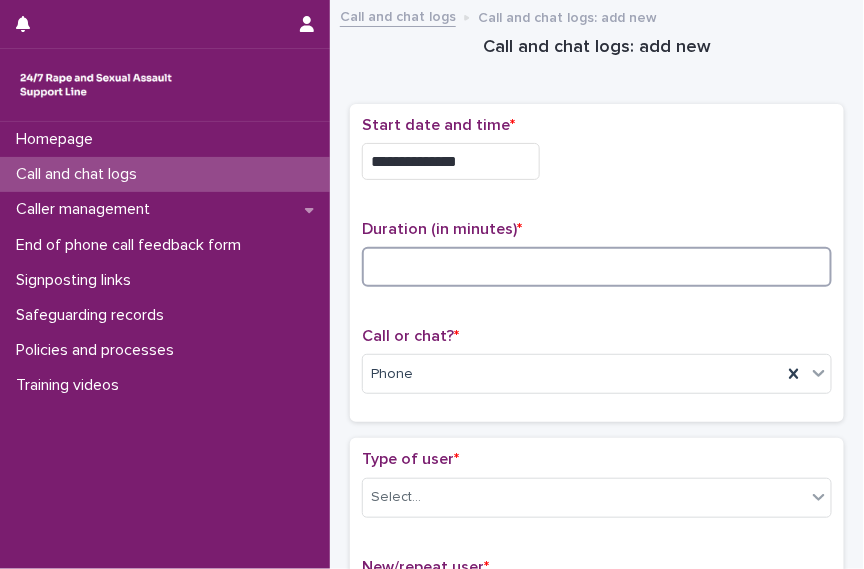 click at bounding box center [597, 267] 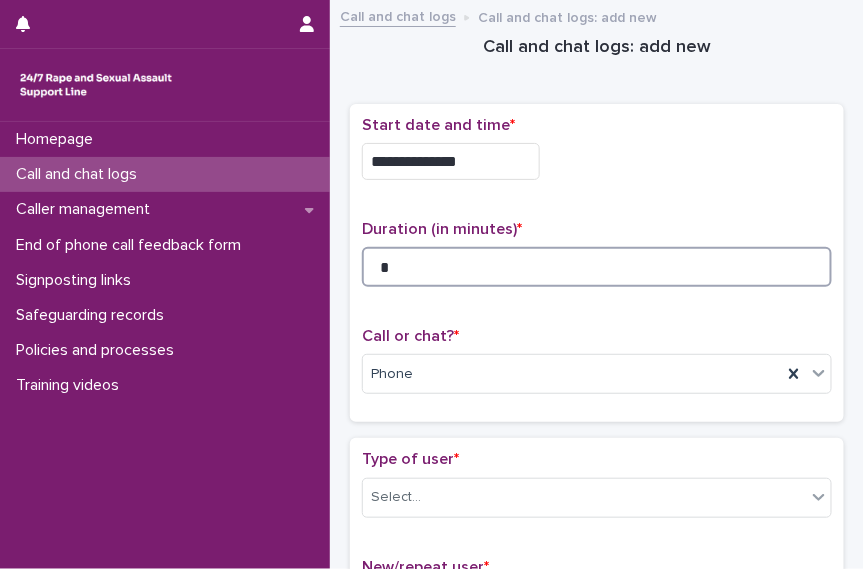 type on "*" 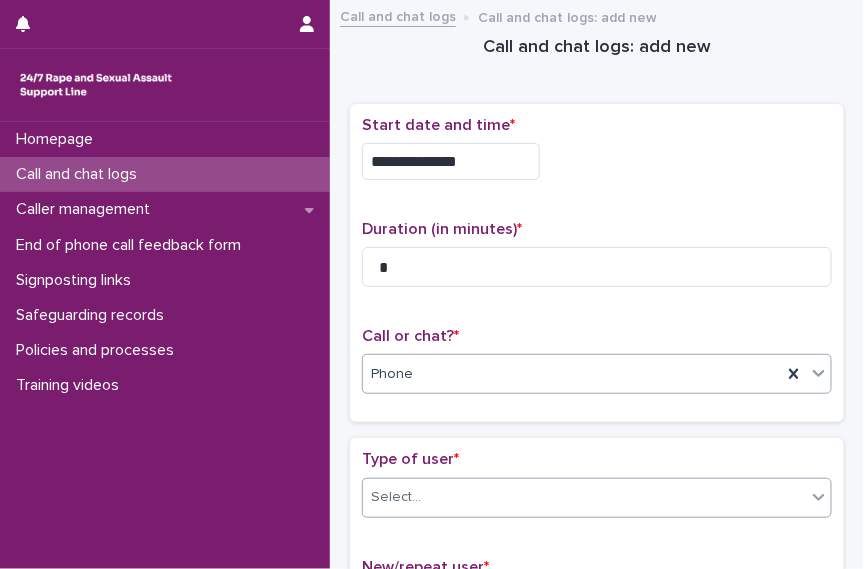 click on "Select..." at bounding box center (584, 497) 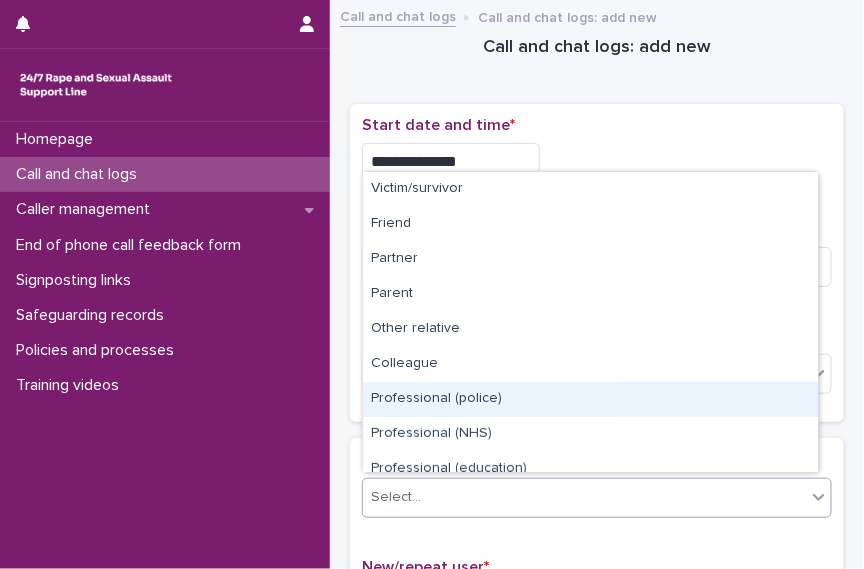 click on "**********" at bounding box center [597, 263] 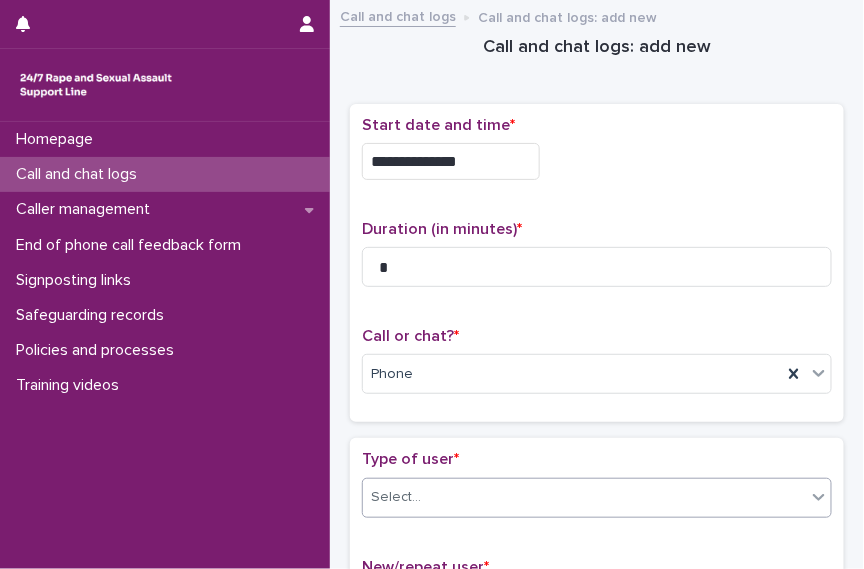 click on "Select..." at bounding box center [584, 497] 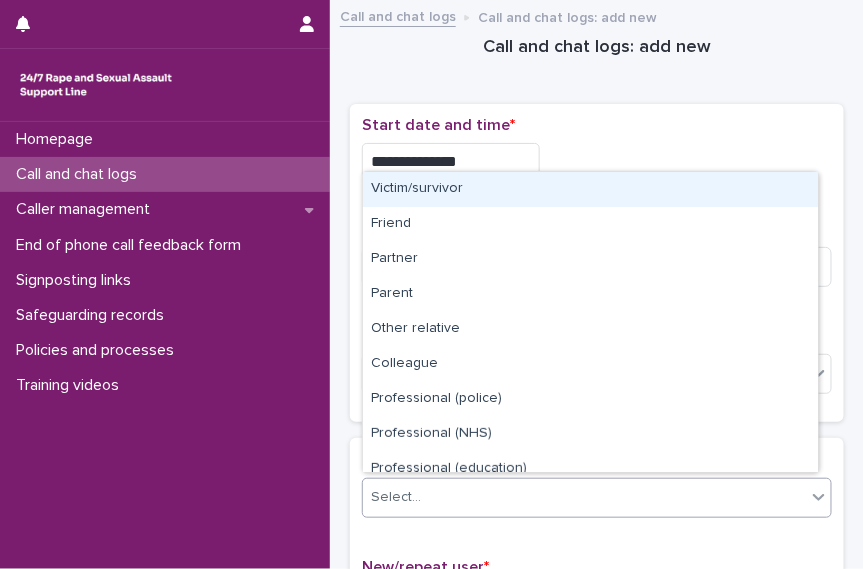 scroll, scrollTop: 224, scrollLeft: 0, axis: vertical 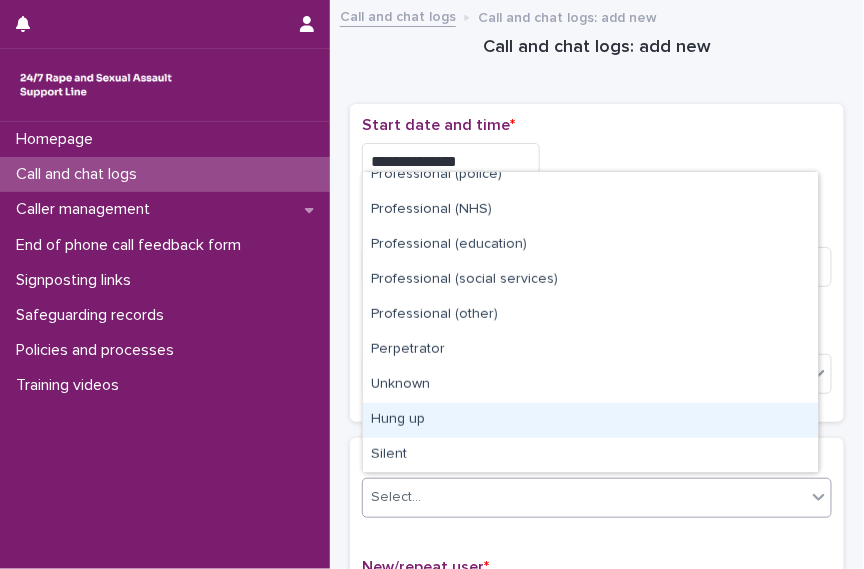click on "Hung up" at bounding box center (590, 420) 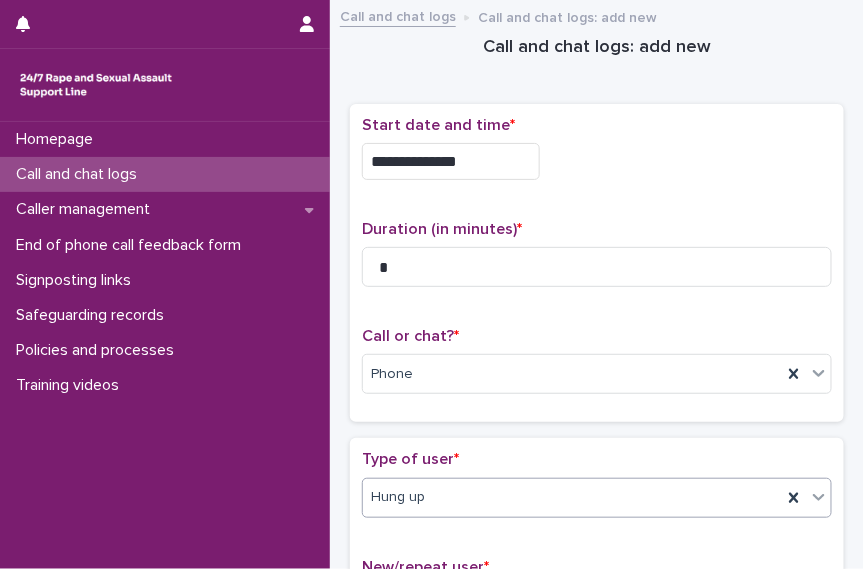 scroll, scrollTop: 407, scrollLeft: 0, axis: vertical 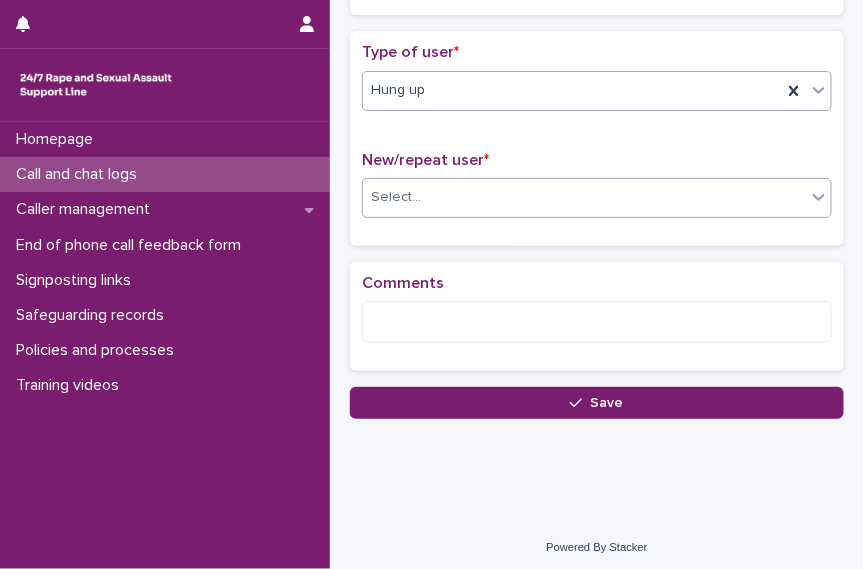 click on "Select..." at bounding box center (584, 197) 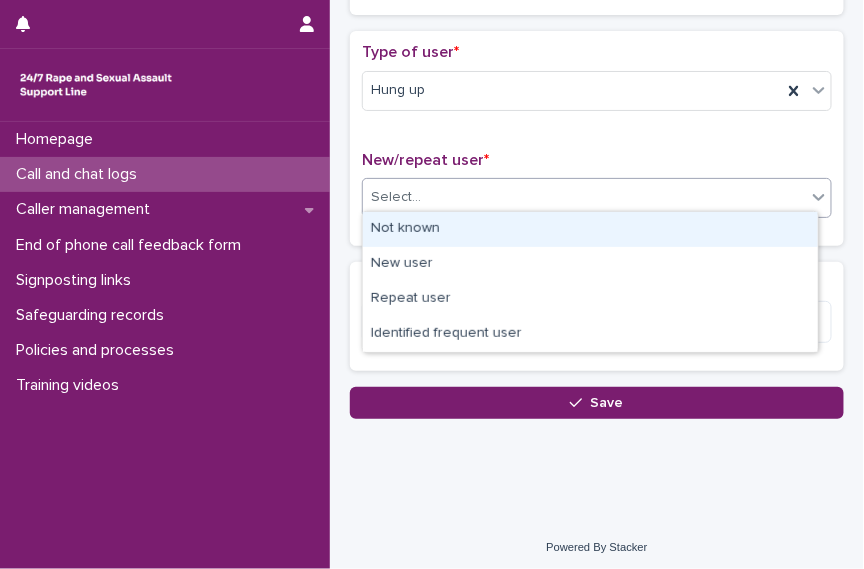 click on "Select..." at bounding box center [584, 197] 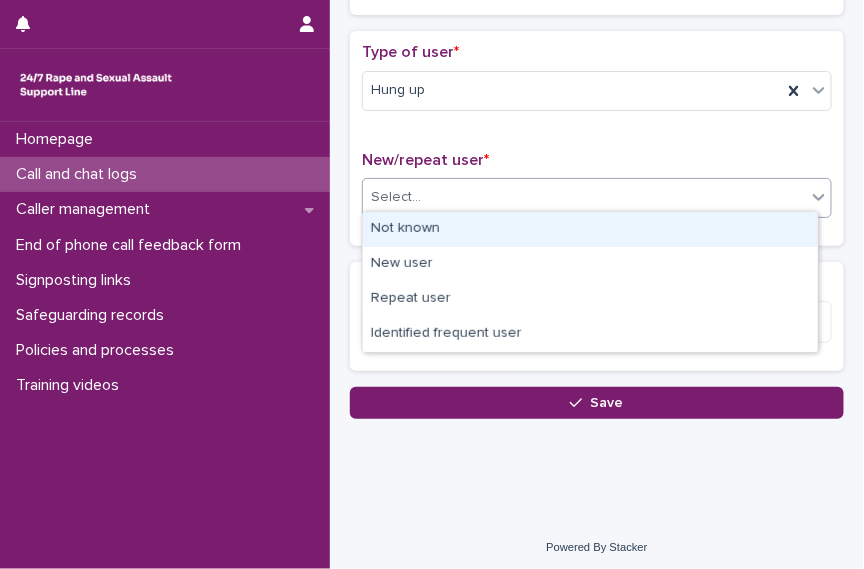click on "Select..." at bounding box center [584, 197] 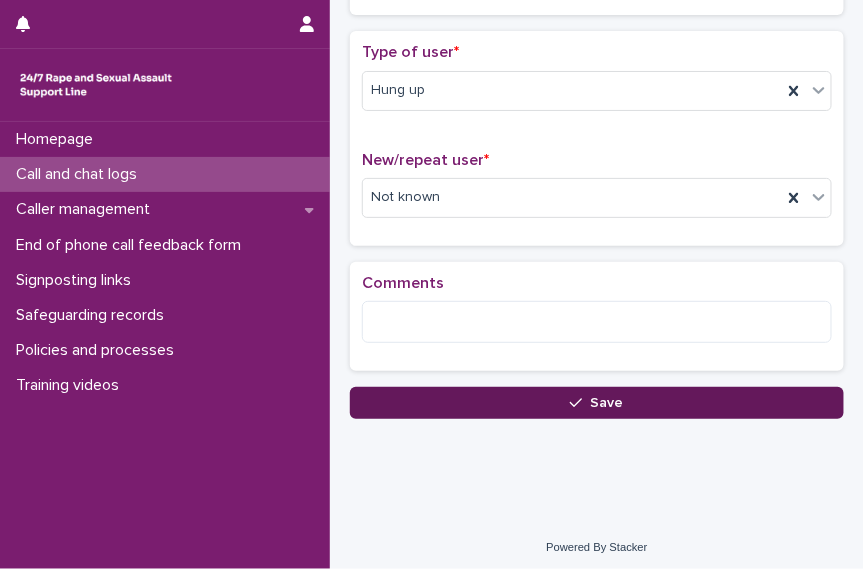 click on "Save" at bounding box center (597, 403) 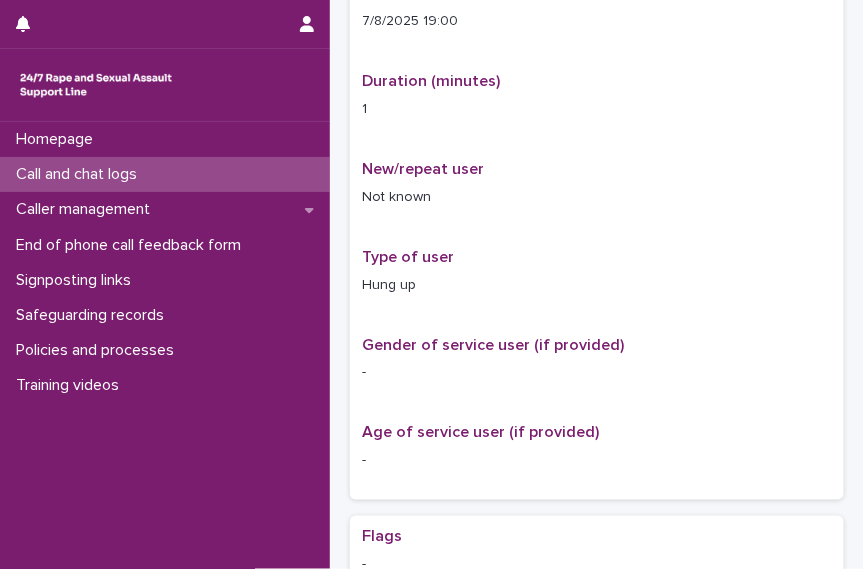 scroll, scrollTop: 0, scrollLeft: 0, axis: both 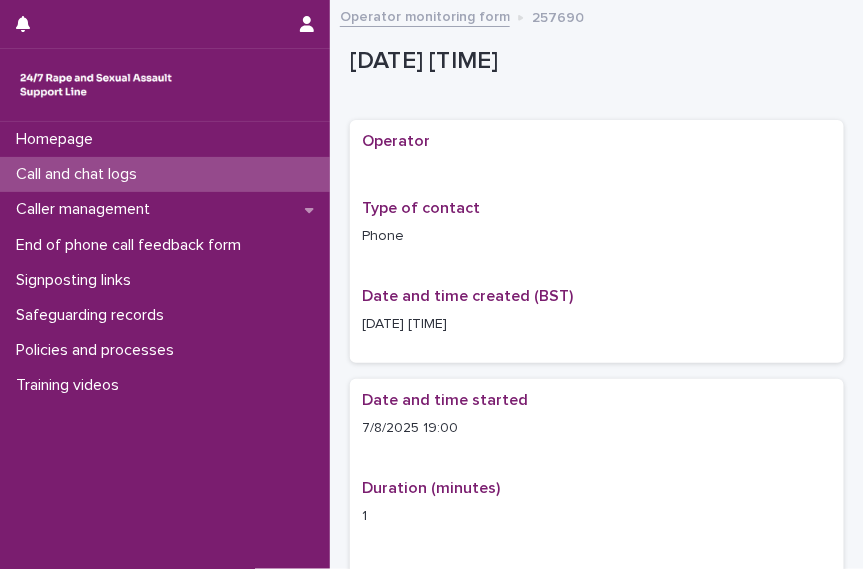 click on "Call and chat logs" at bounding box center [165, 174] 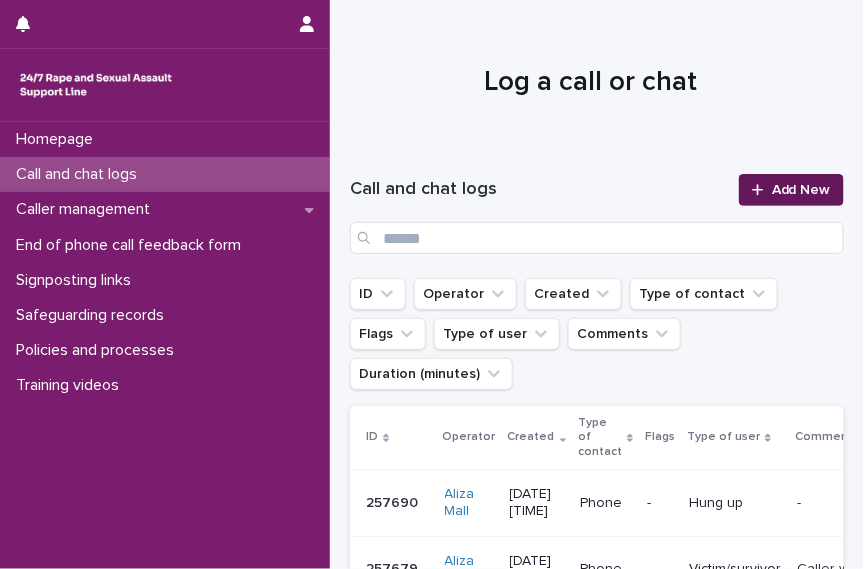 click on "Add New" at bounding box center [801, 190] 